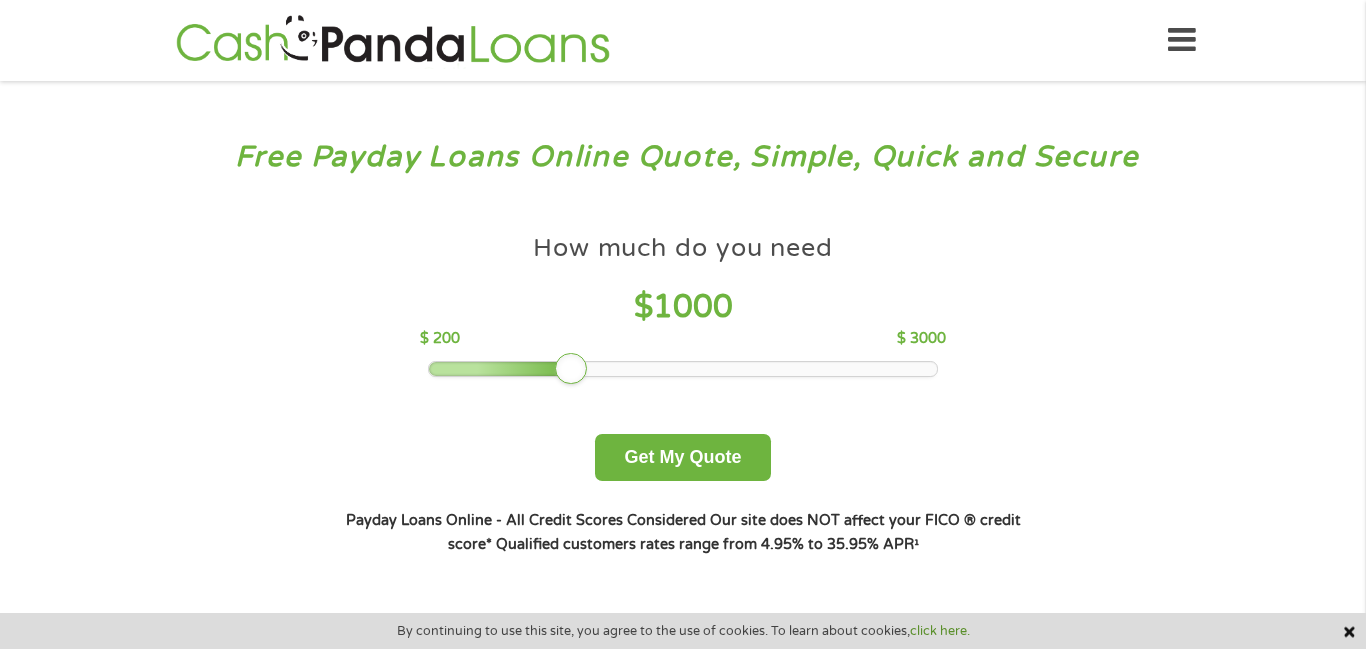 scroll, scrollTop: 0, scrollLeft: 0, axis: both 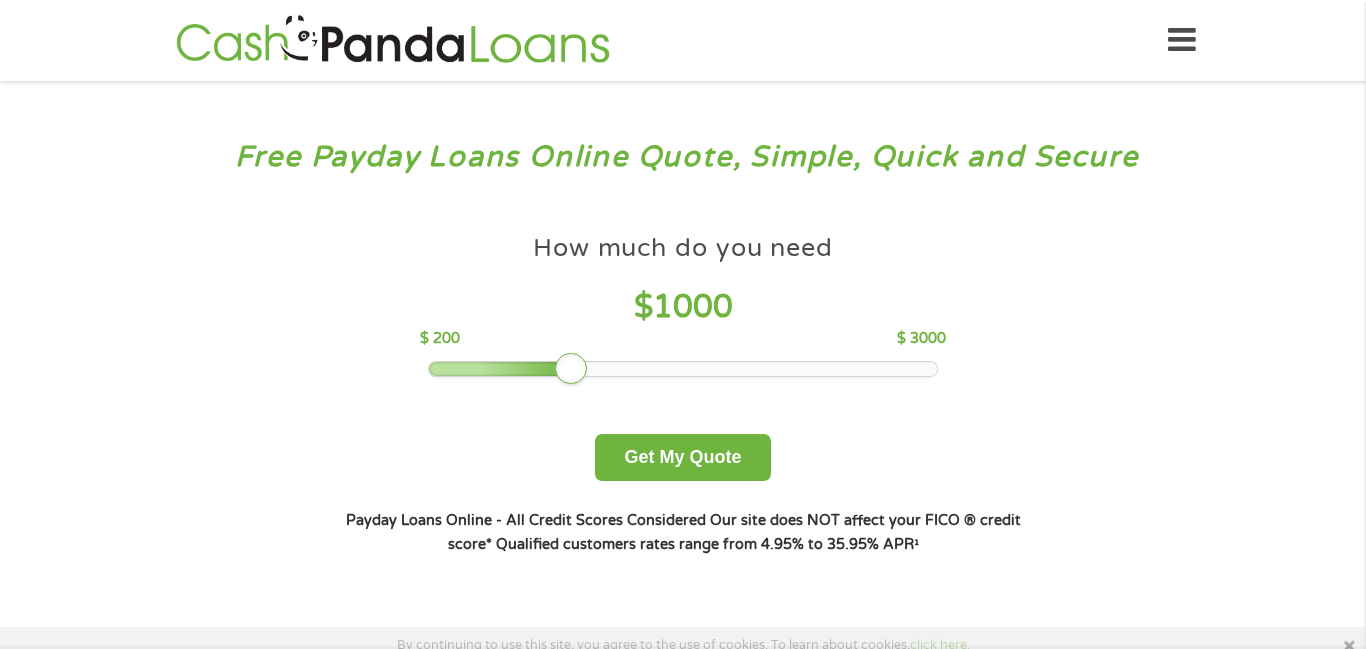 click at bounding box center (683, 369) 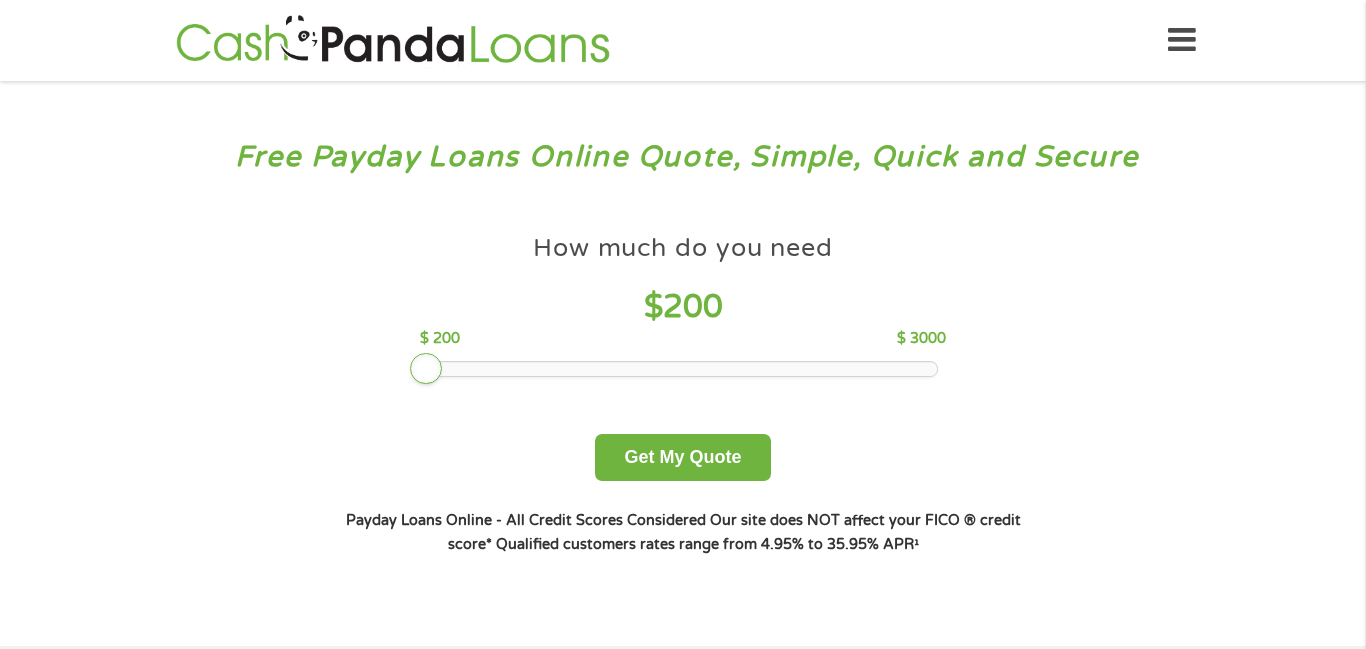 click at bounding box center [683, 369] 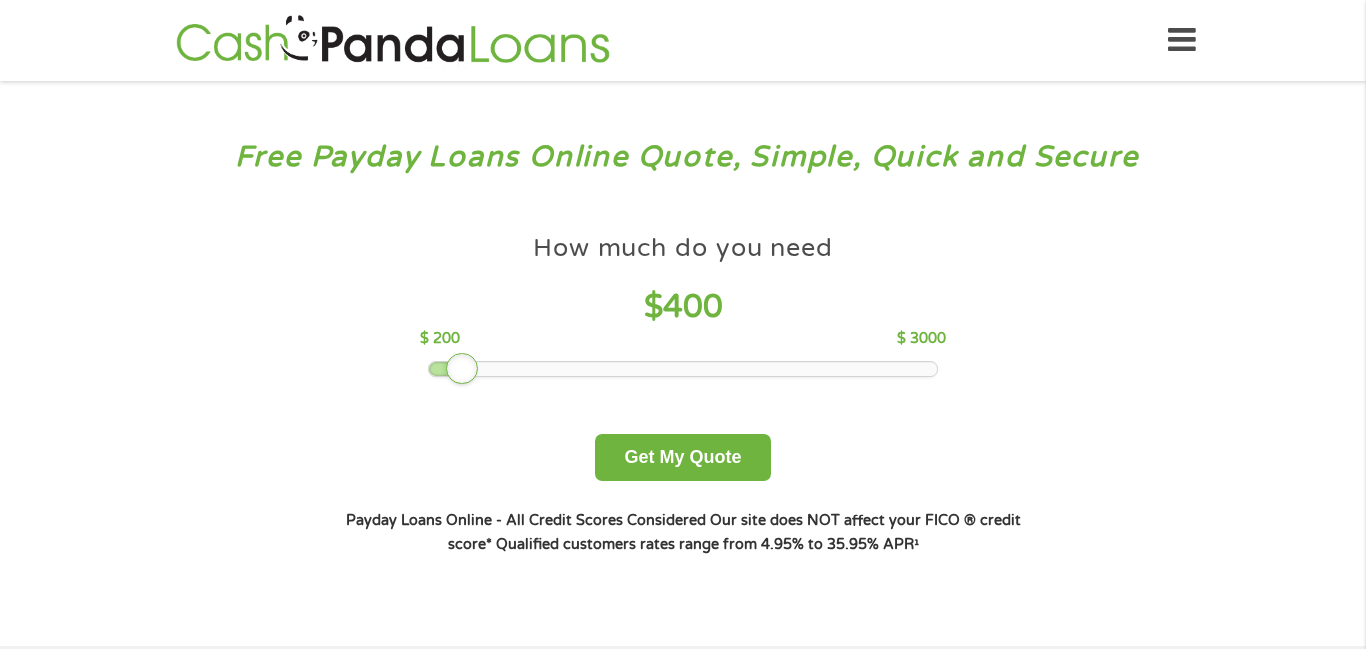drag, startPoint x: 426, startPoint y: 366, endPoint x: 461, endPoint y: 358, distance: 35.902645 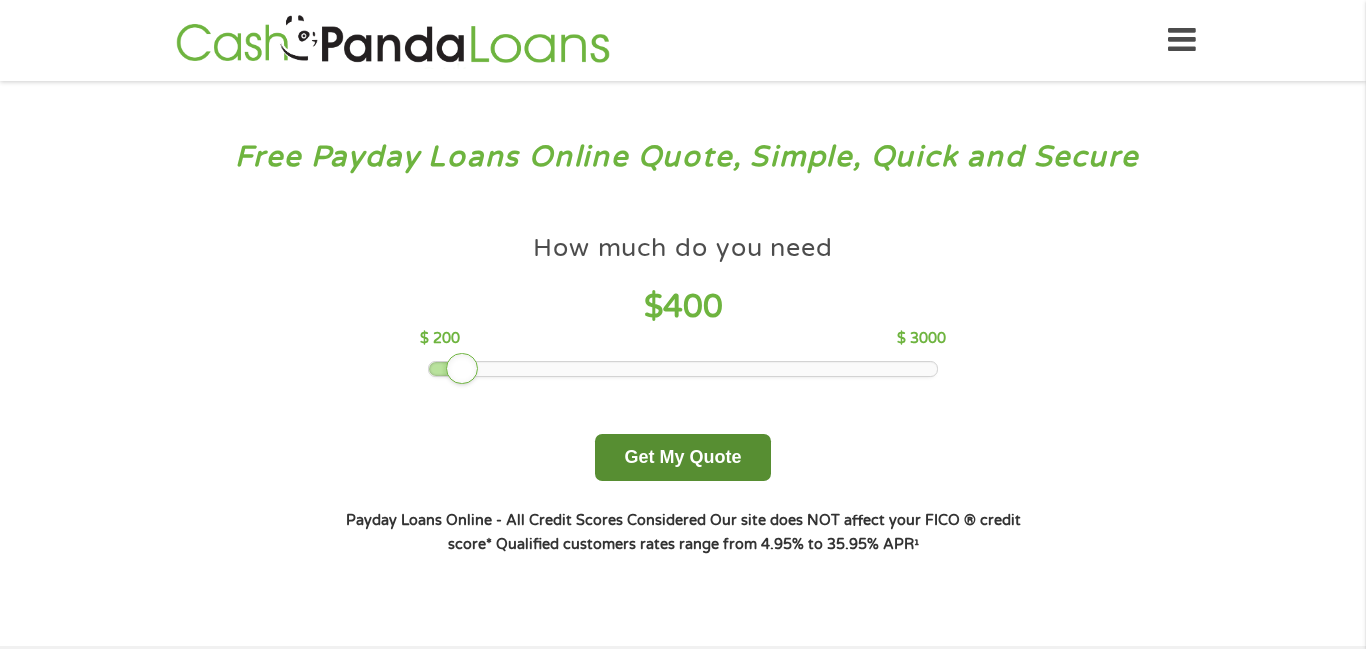 click on "Get My Quote" at bounding box center [682, 457] 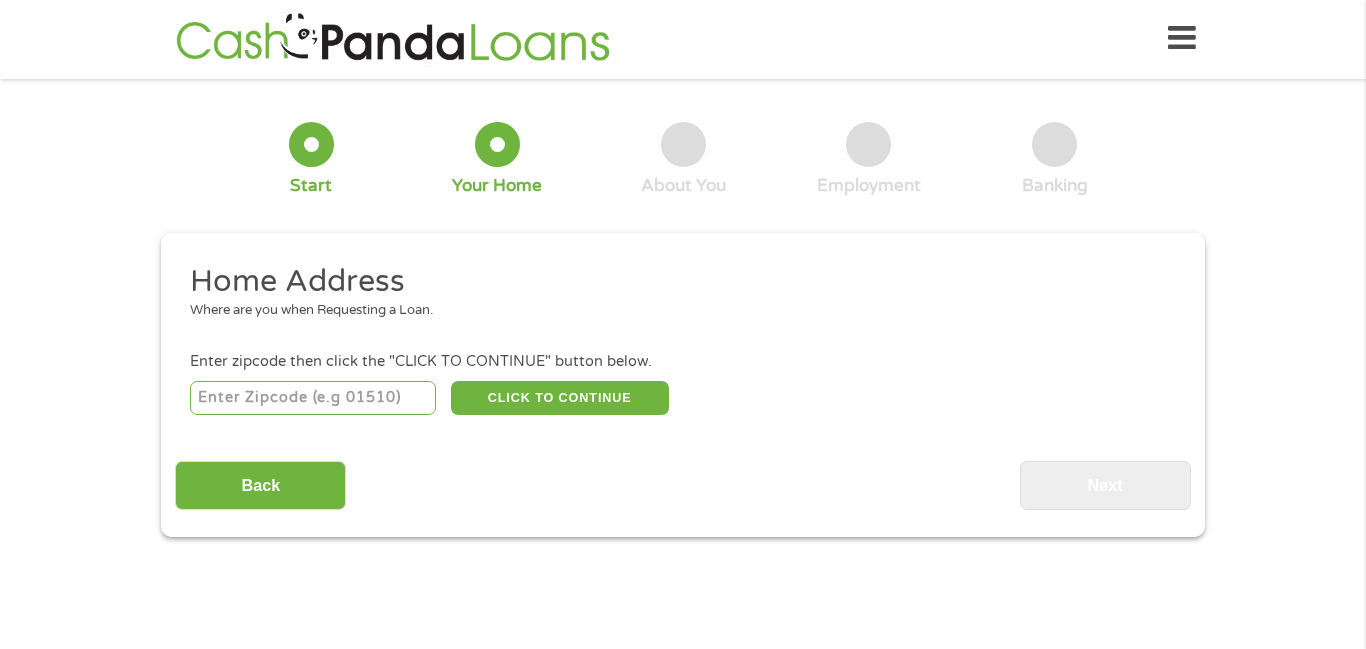 scroll, scrollTop: 6, scrollLeft: 0, axis: vertical 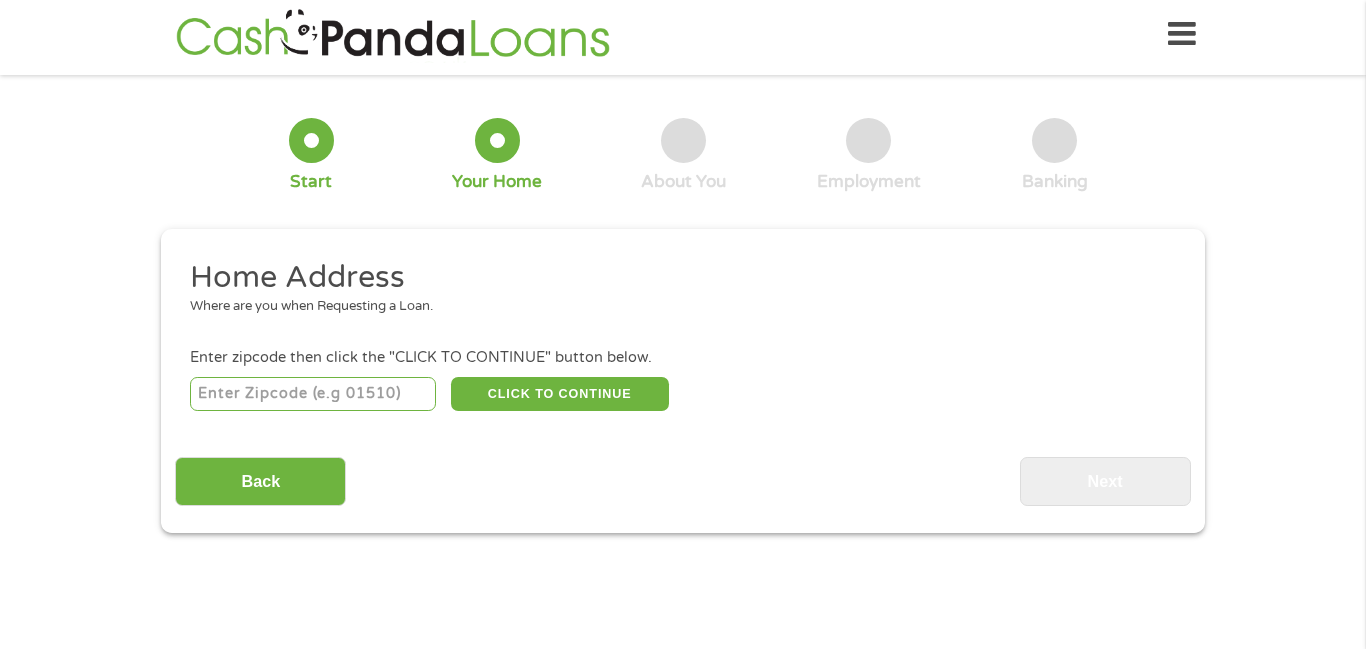 click at bounding box center [313, 394] 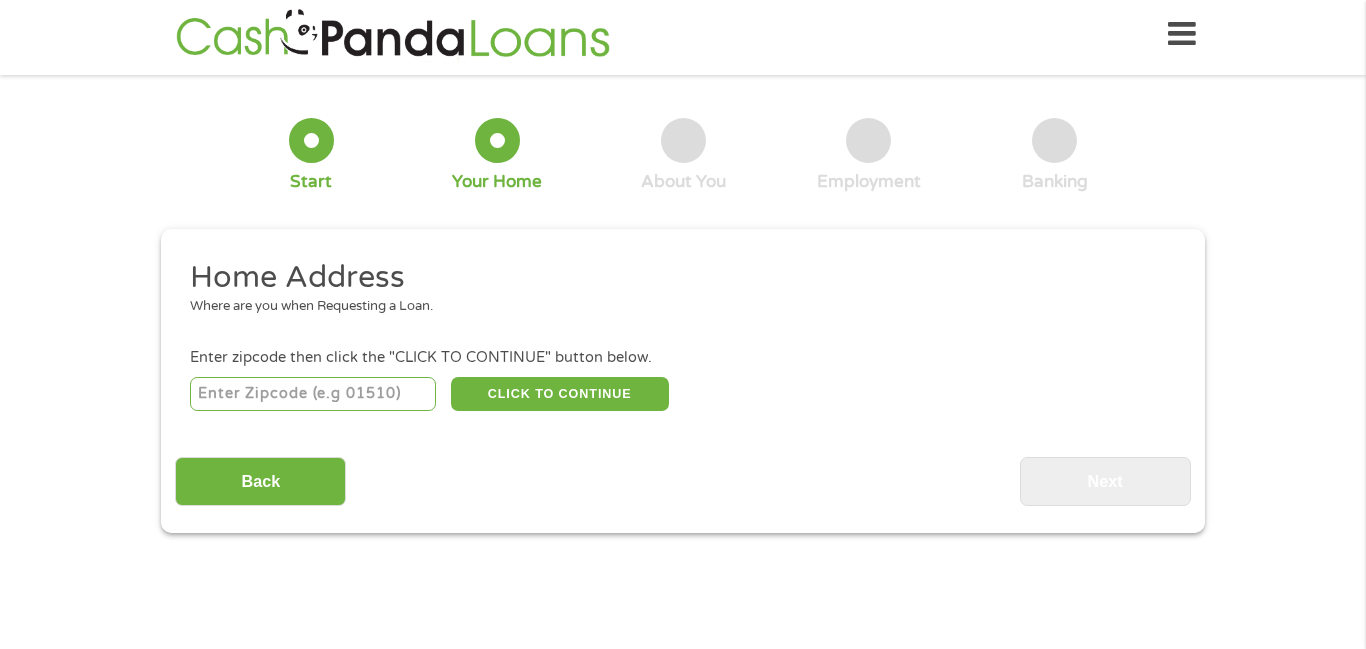 type on "[ZIP_CODE]" 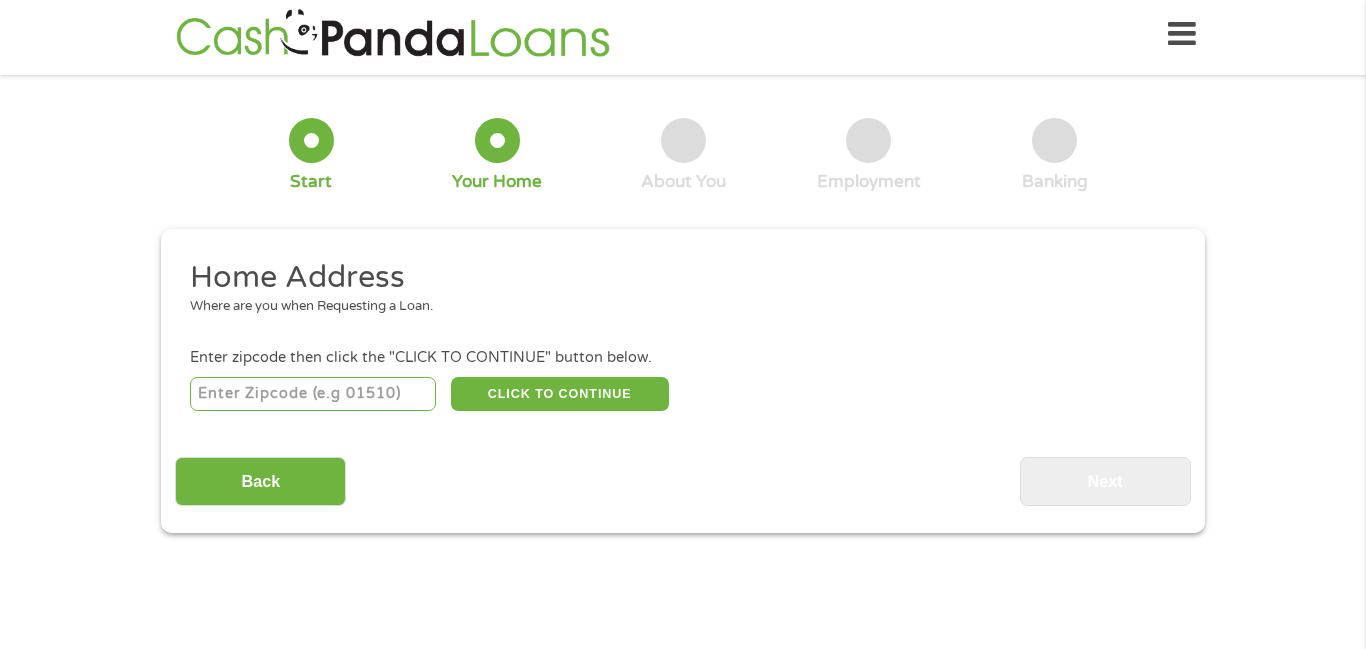 select on "California" 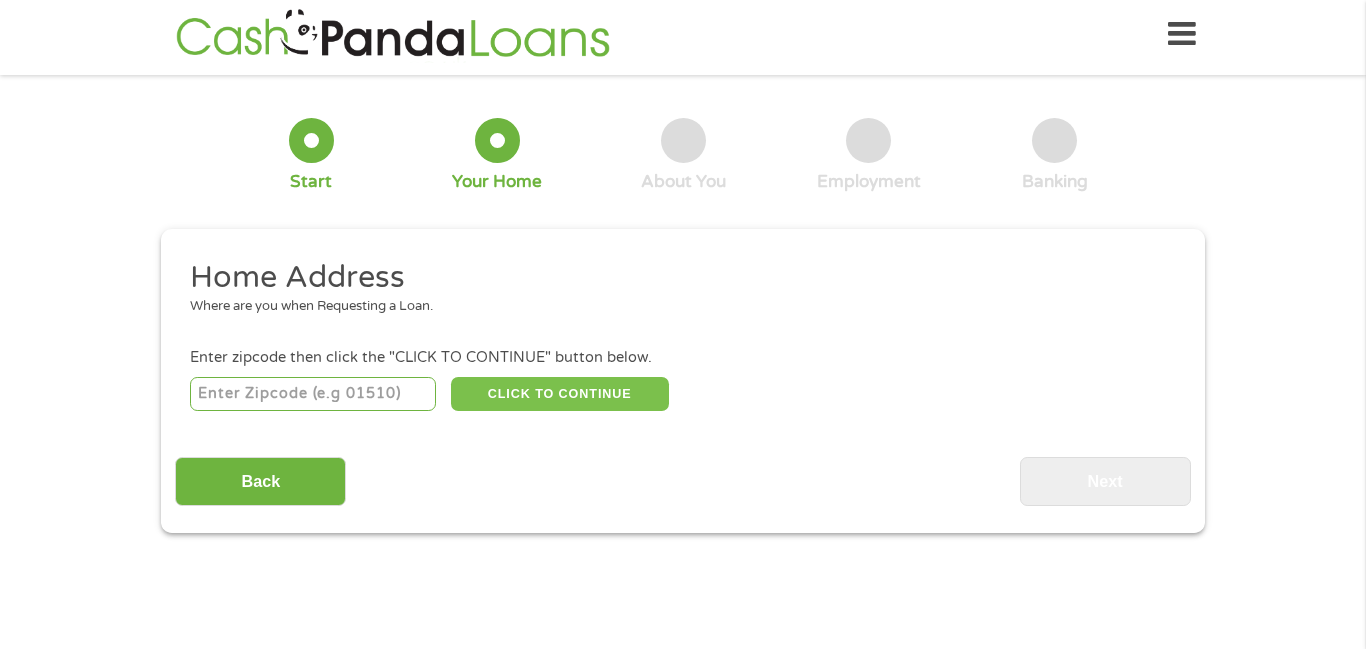 click on "CLICK TO CONTINUE" at bounding box center (560, 394) 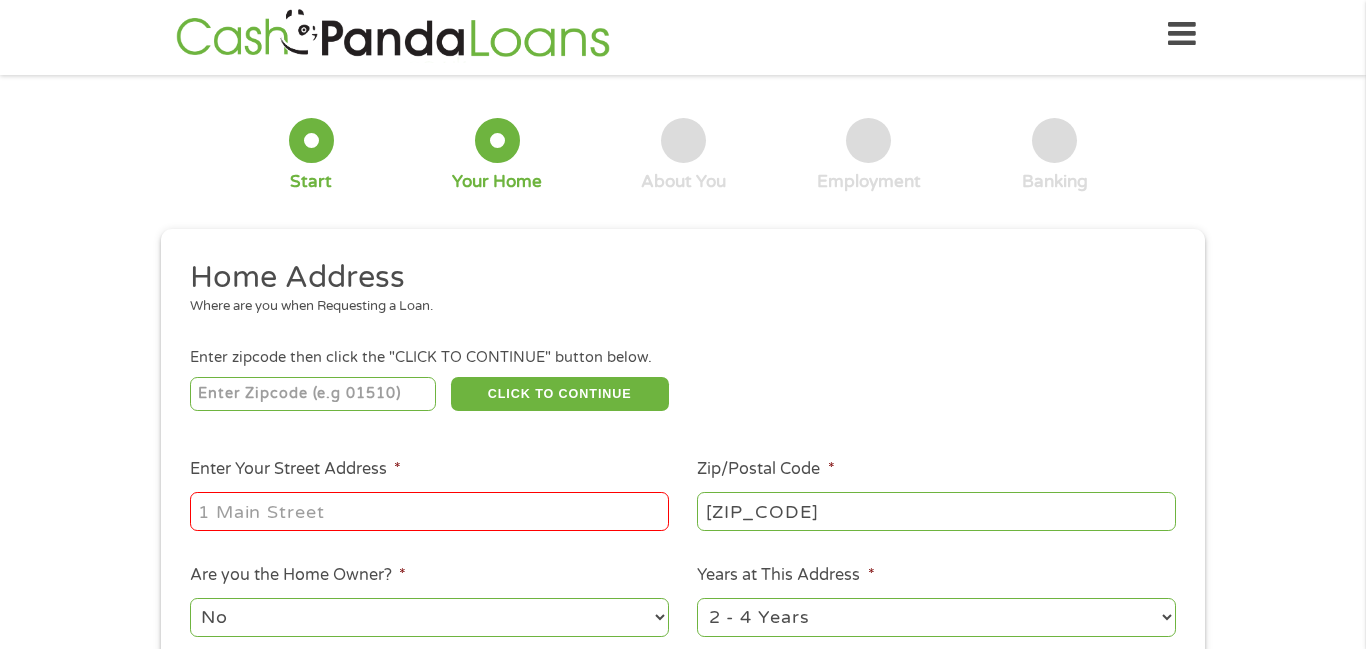 click on "1         Start   2         Your Home   3         About You   4         Employment   5         Banking   6
This field is hidden when viewing the form gclid Cj0KCQjwtMHEBhC-ARIsABua5iT7o2VDDiV3A4Jwl9w-3qM7xytRPF3gTDgzUpPERBR9nP_FEH44sMcaAnmOEALw_wcB This field is hidden when viewing the form Referrer https://www.cashpandaloans.com/payday-loans/?medium=adwords&source=adwords&campaign=22747592389&adgroup=182161859895&creative=761648948300&position=&keyword=payday%20loans&utm_term=searchterm&matchtype=term&device=c&network=g&gad_source=1&gad_campaignid=22747592389&gbraid=0AAAAABxw2Ih9utoAy9bE2AOydHIWFomm6&gclid=Cj0KCQjwtMHEBhC-ARIsABua5iT7o2VDDiV3A4Jwl9w-3qM7xytRPF3gTDgzUpPERBR9nP_FEH44sMcaAnmOEALw_wcB This field is hidden when viewing the form Source adwords This field is hidden when viewing the form Campaign 22747592389 This field is hidden when viewing the form Medium adwords This field is hidden when viewing the form adgroup c g" at bounding box center (683, 489) 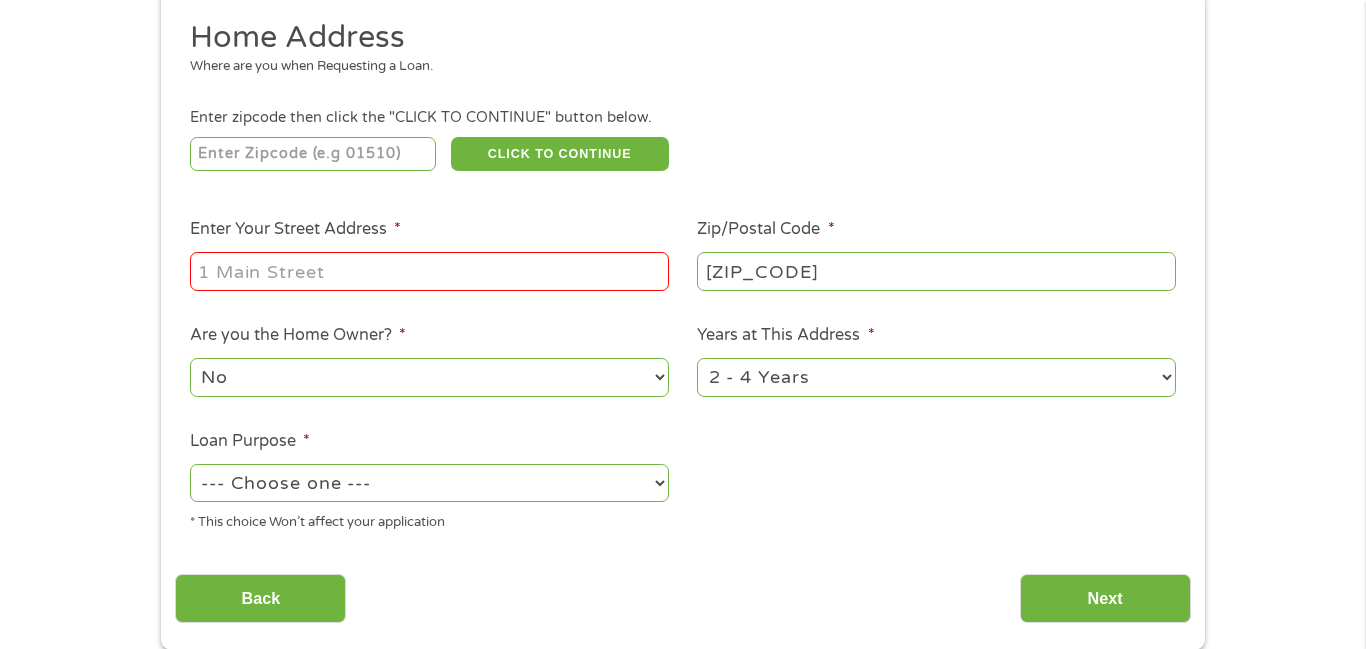 scroll, scrollTop: 286, scrollLeft: 0, axis: vertical 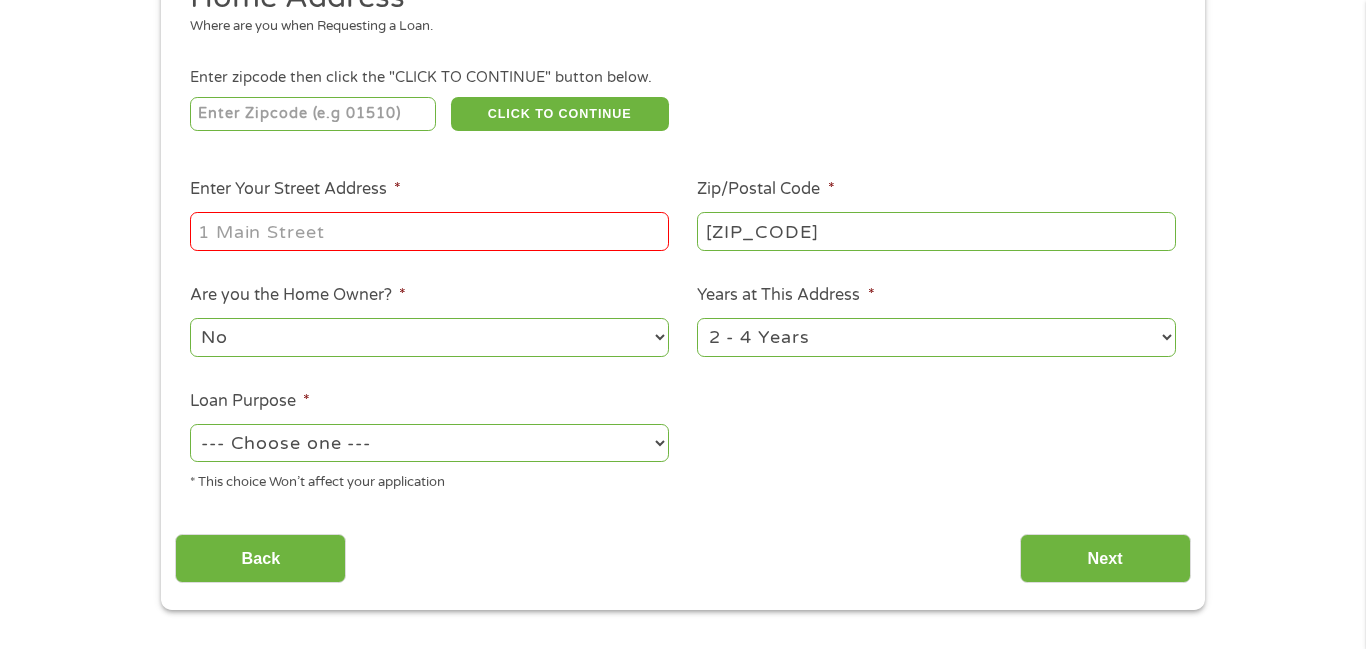 click on "Enter Your Street Address *" at bounding box center [429, 231] 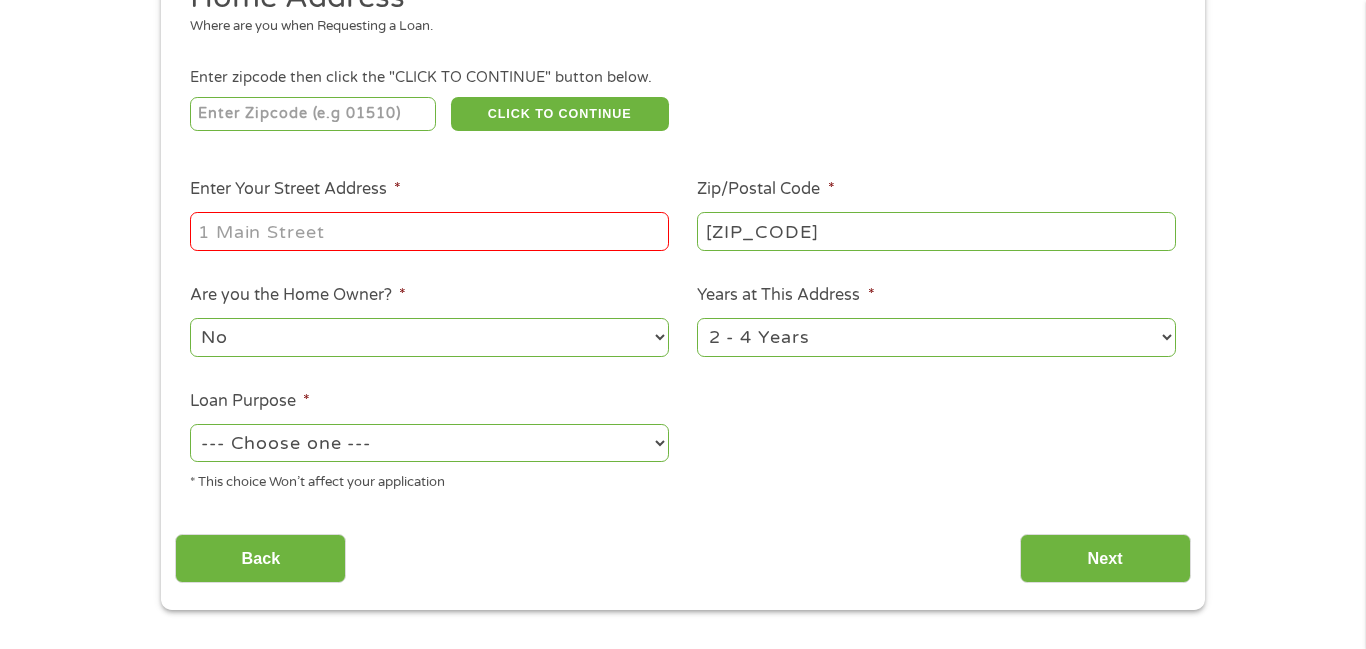 type on "[NUMBER] [STREET] unit [NUMBER]" 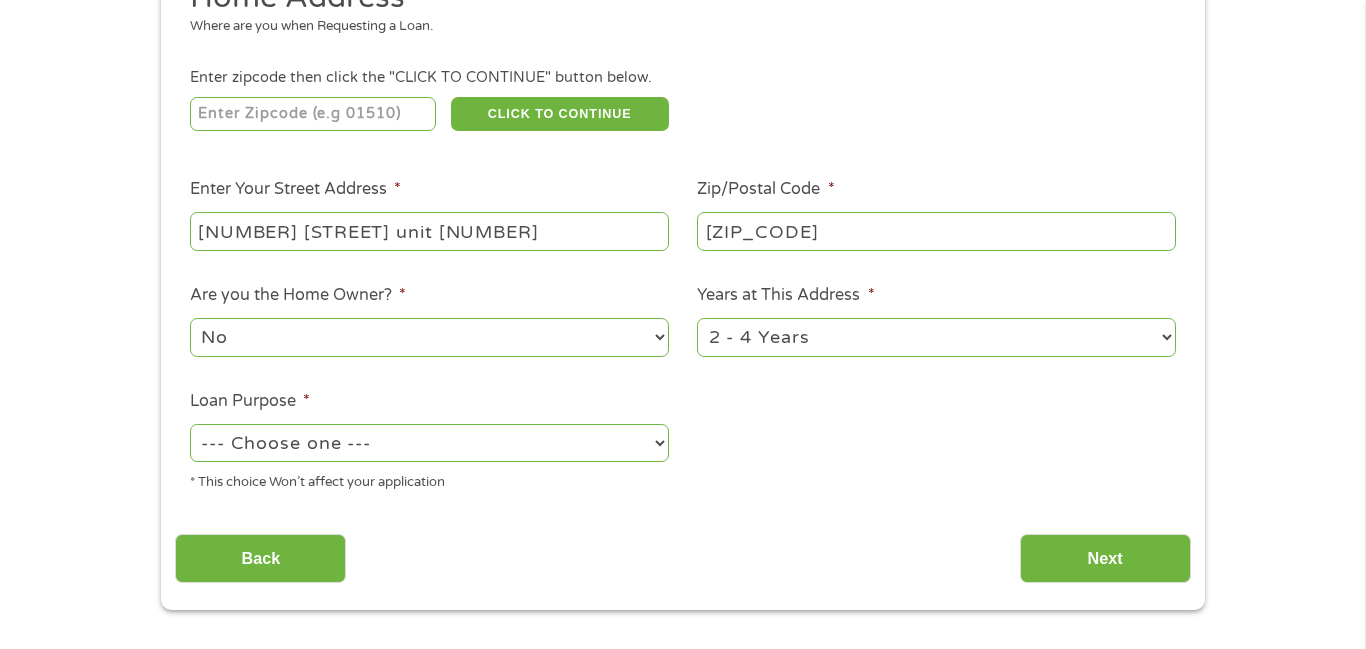 click on "--- Choose one --- Pay Bills Debt Consolidation Home Improvement Major Purchase Car Loan Short Term Cash Medical Expenses Other" at bounding box center (429, 443) 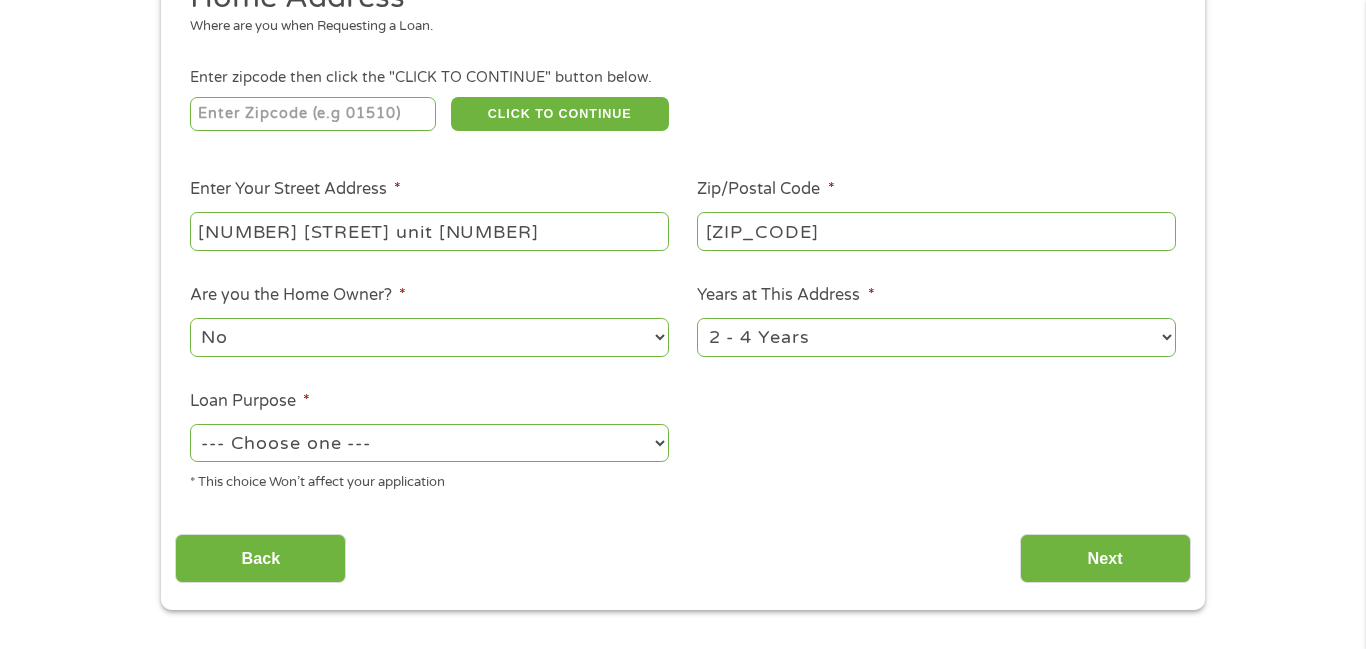 select on "paybills" 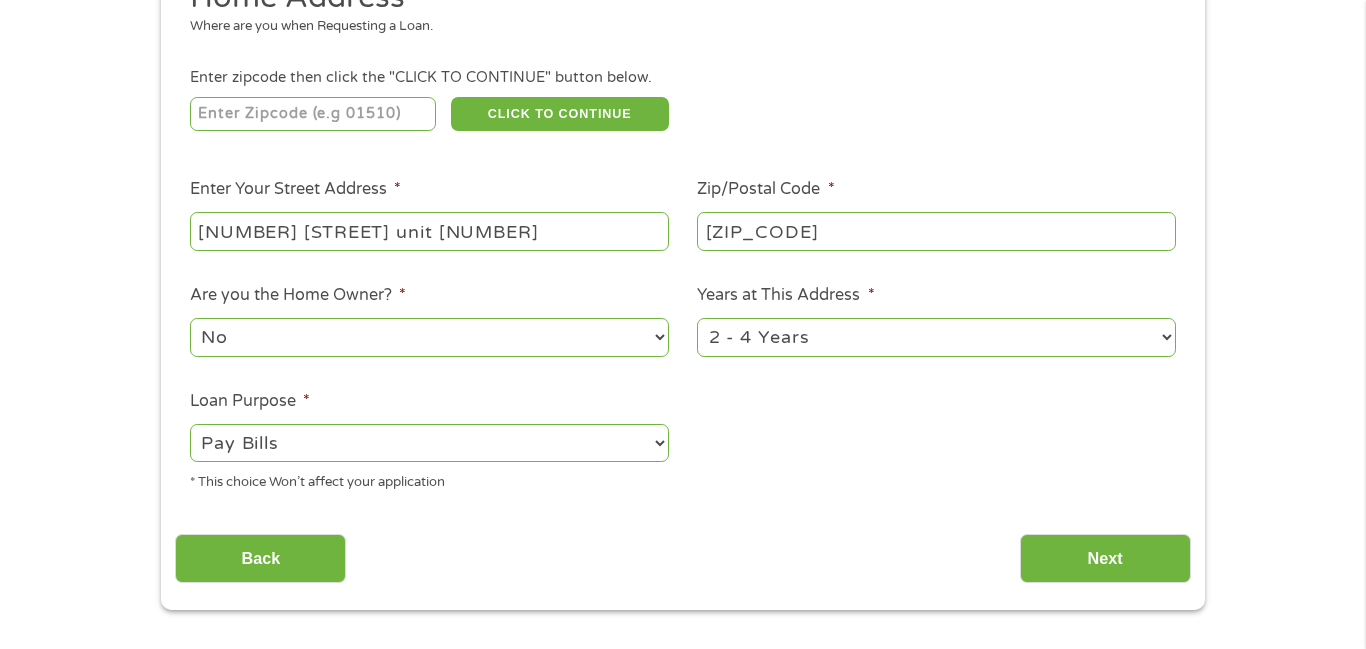 click on "--- Choose one --- Pay Bills Debt Consolidation Home Improvement Major Purchase Car Loan Short Term Cash Medical Expenses Other" at bounding box center (429, 443) 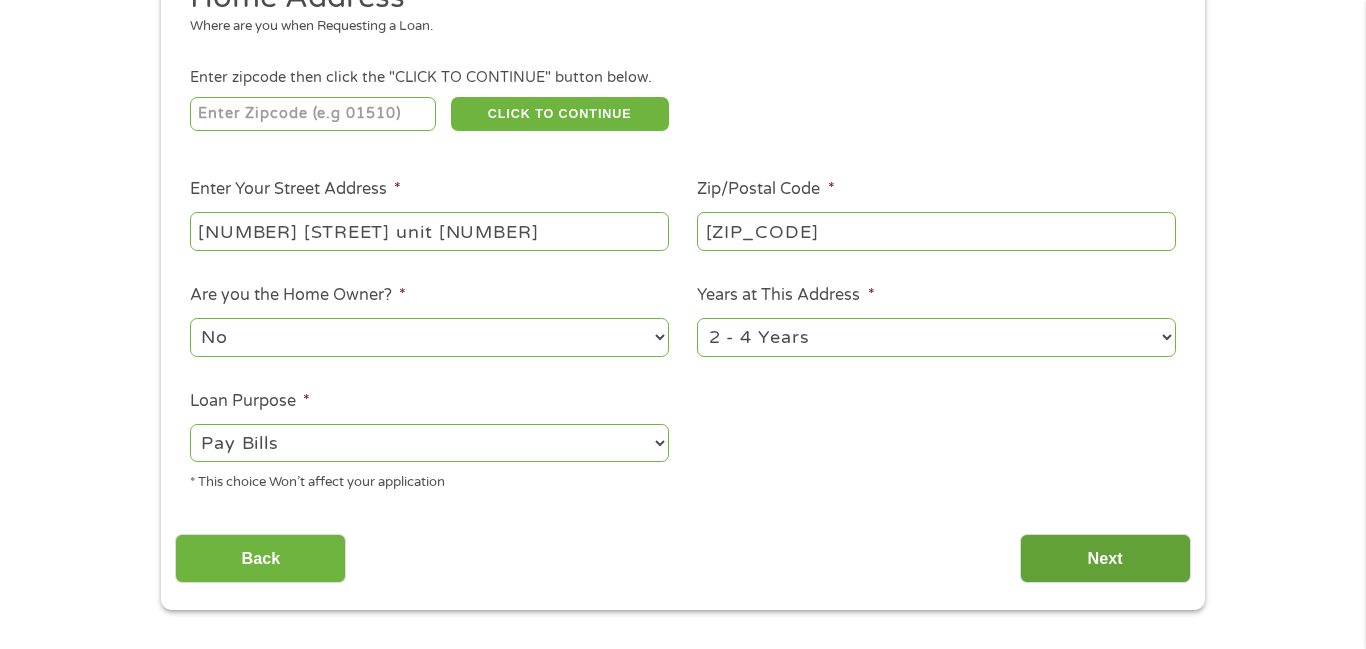 click on "Next" at bounding box center (1105, 558) 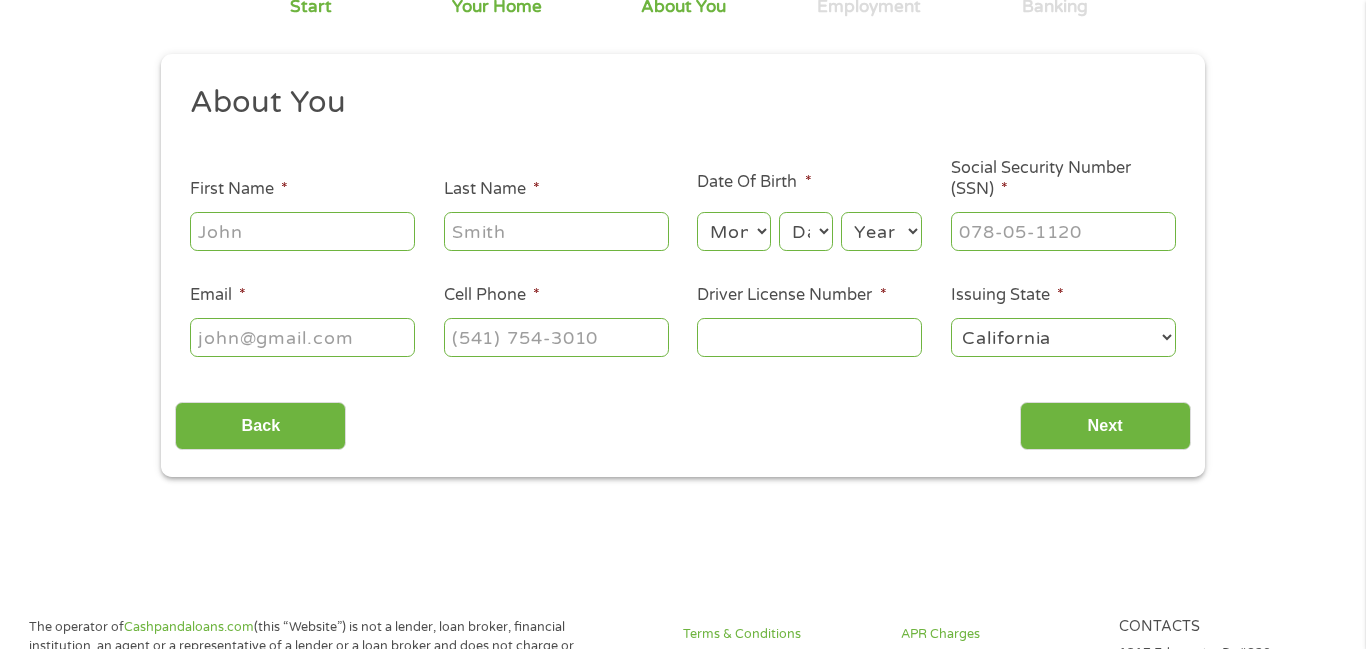 scroll, scrollTop: 200, scrollLeft: 0, axis: vertical 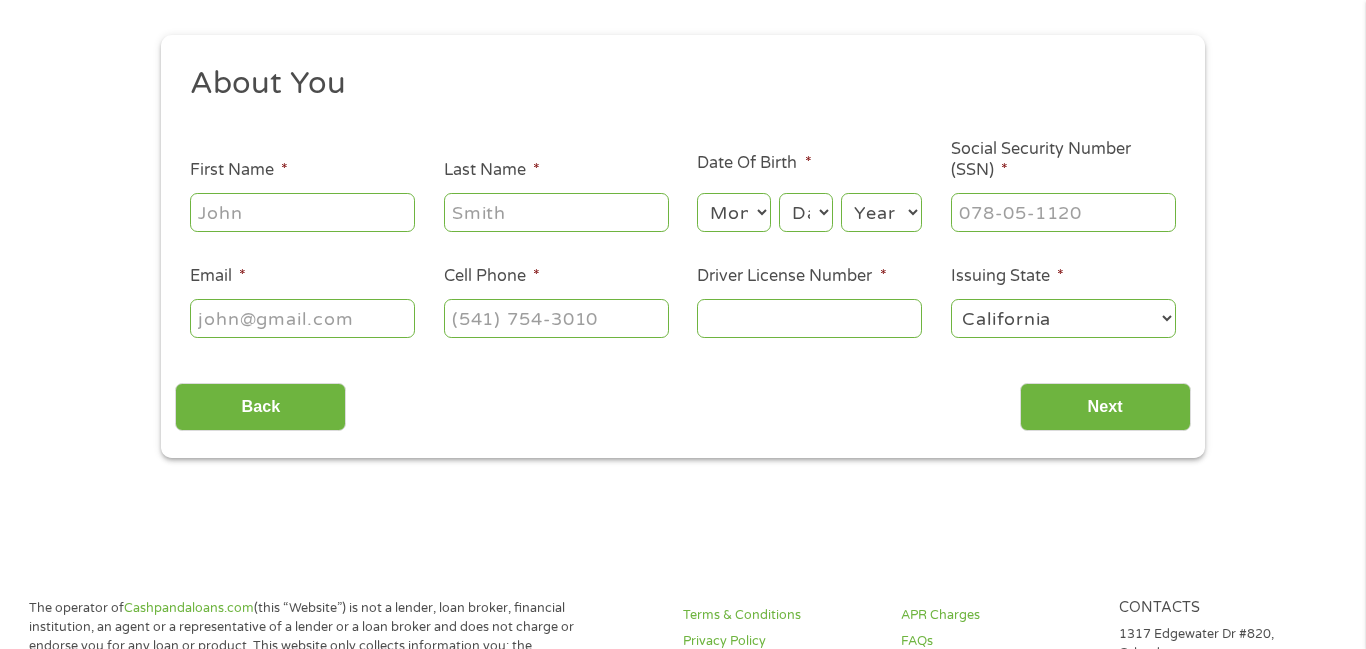 click on "First Name *" at bounding box center (302, 212) 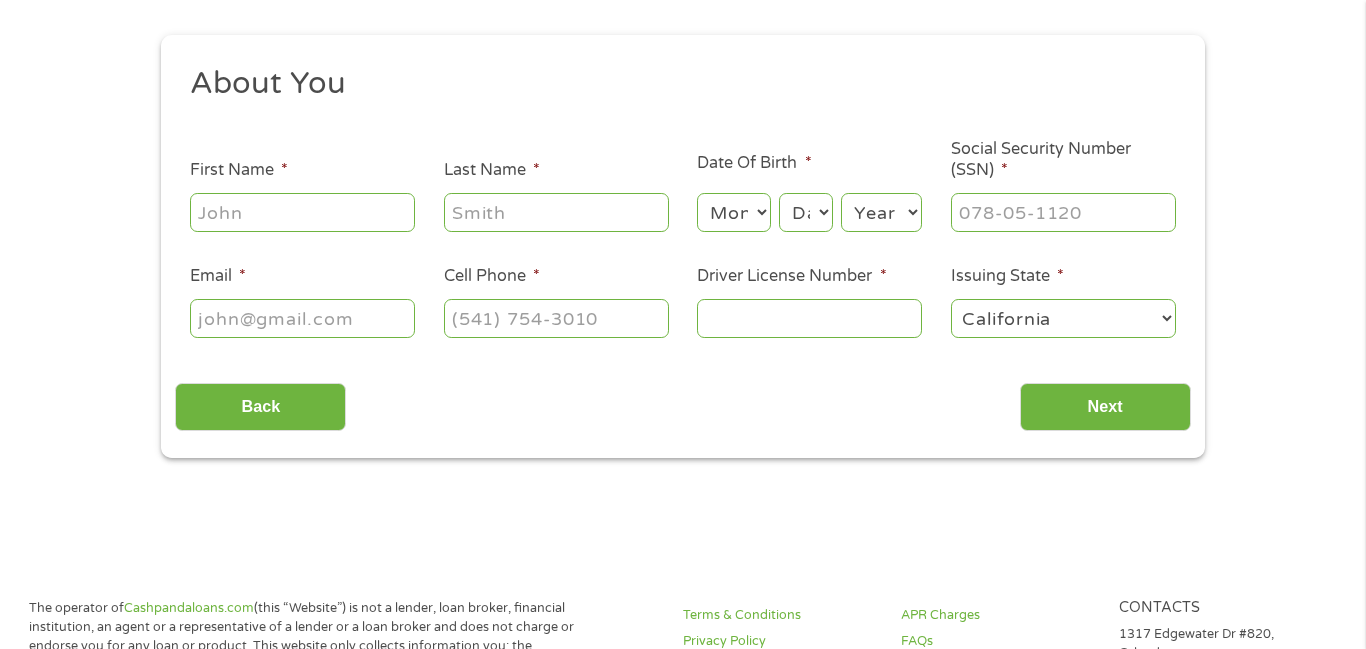 type on "[FIRST]" 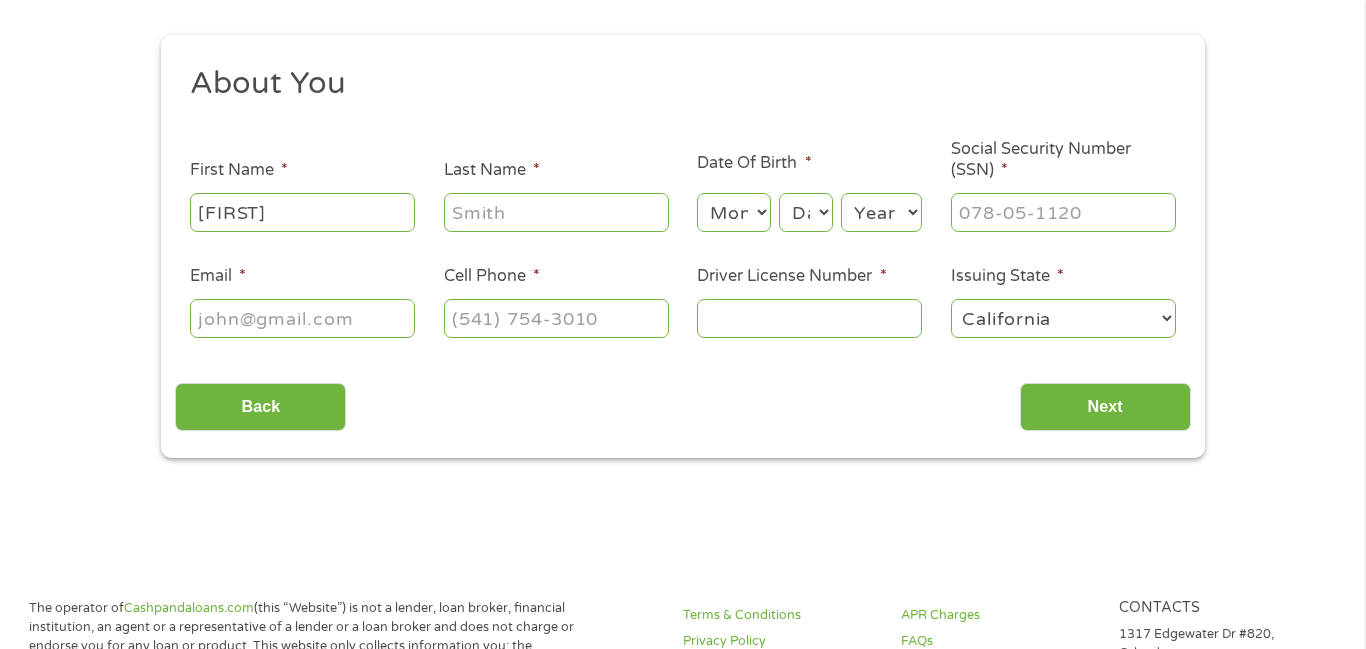type on "[FIRST]" 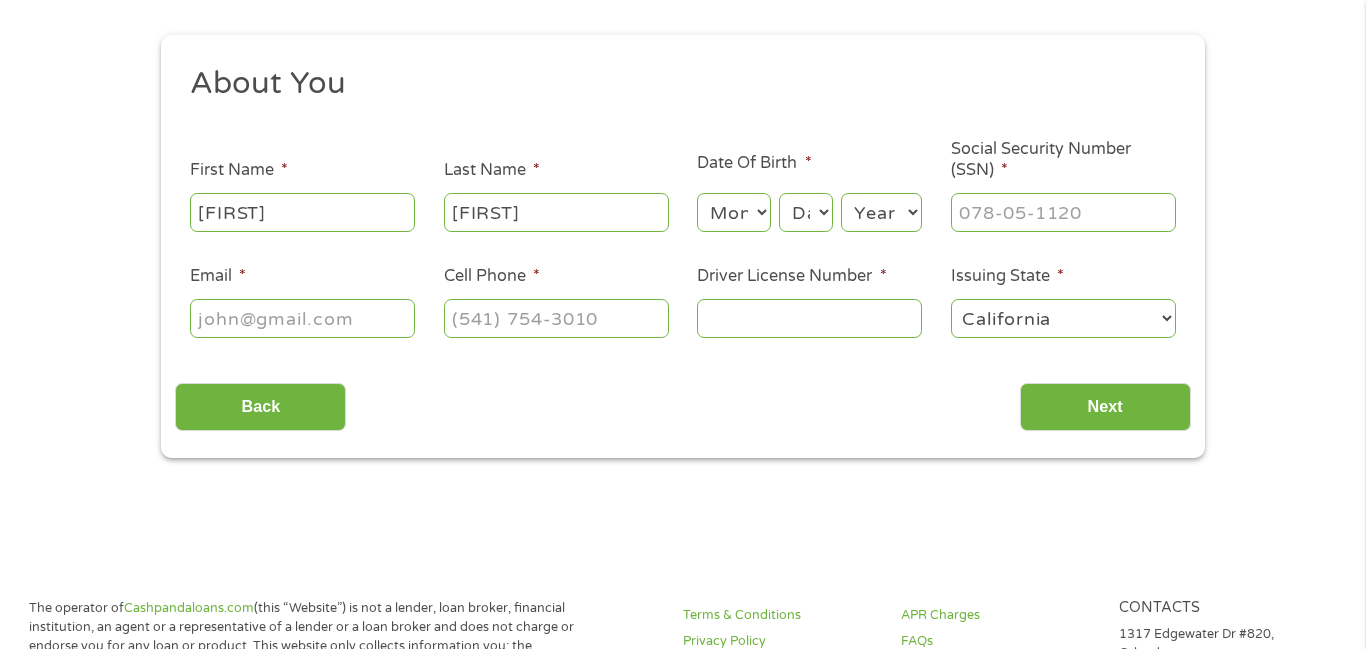 type on "[EMAIL]" 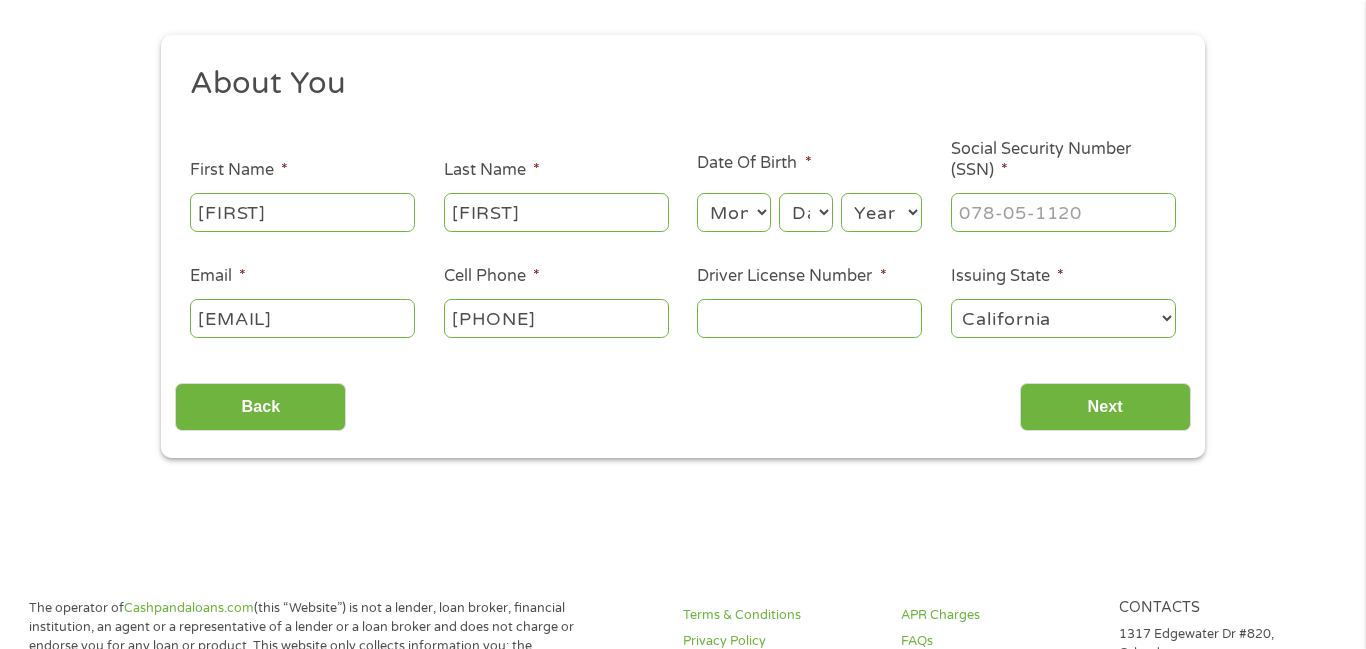 type on "[PHONE]" 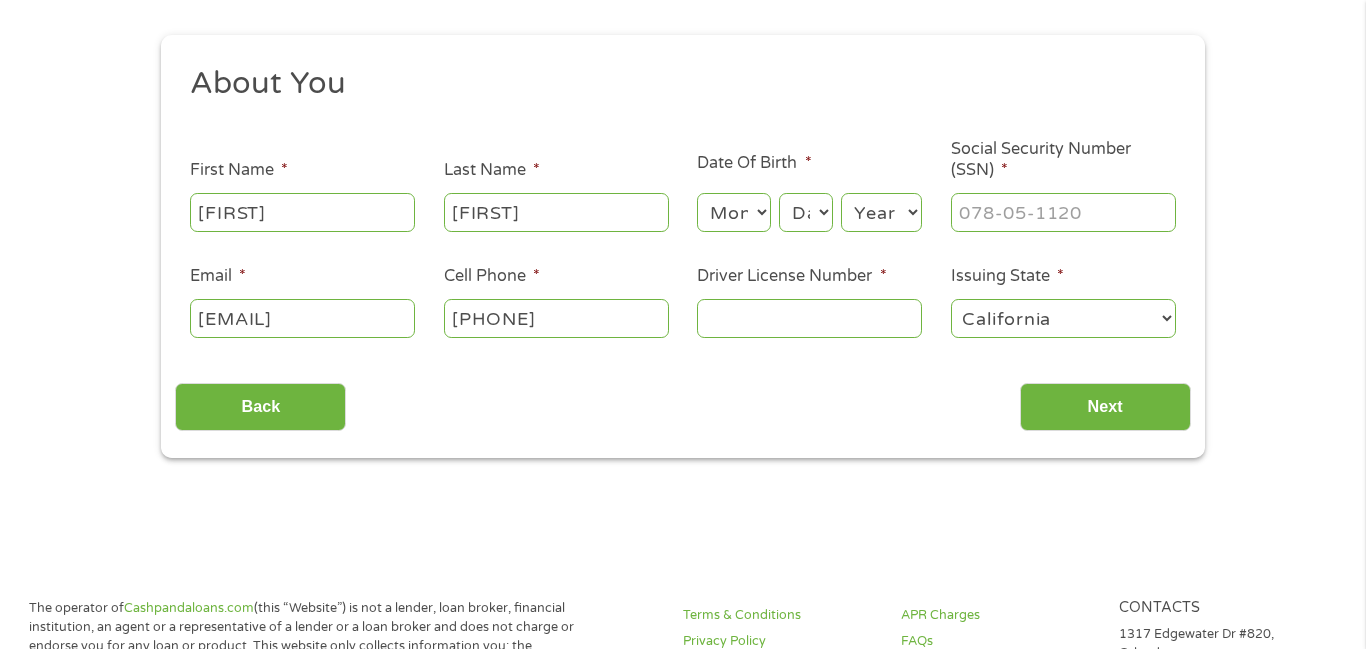 click on "Month 1 2 3 4 5 6 7 8 9 10 11 12" at bounding box center (733, 212) 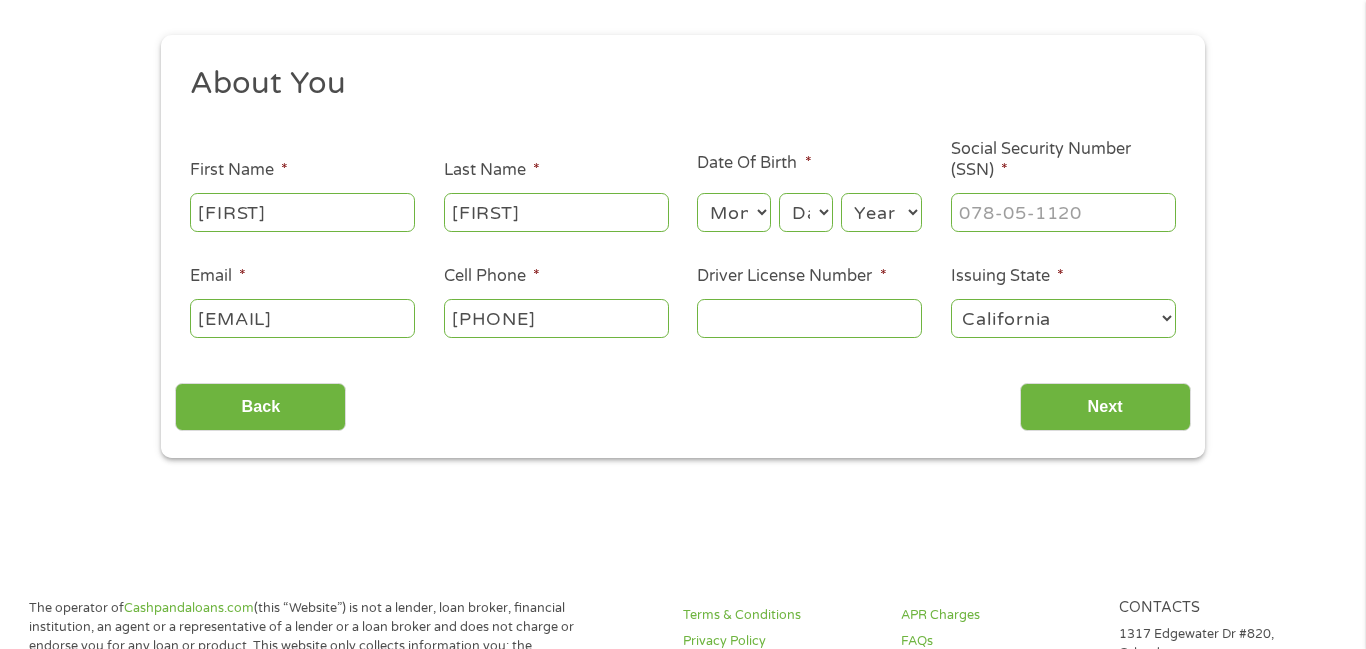 select on "6" 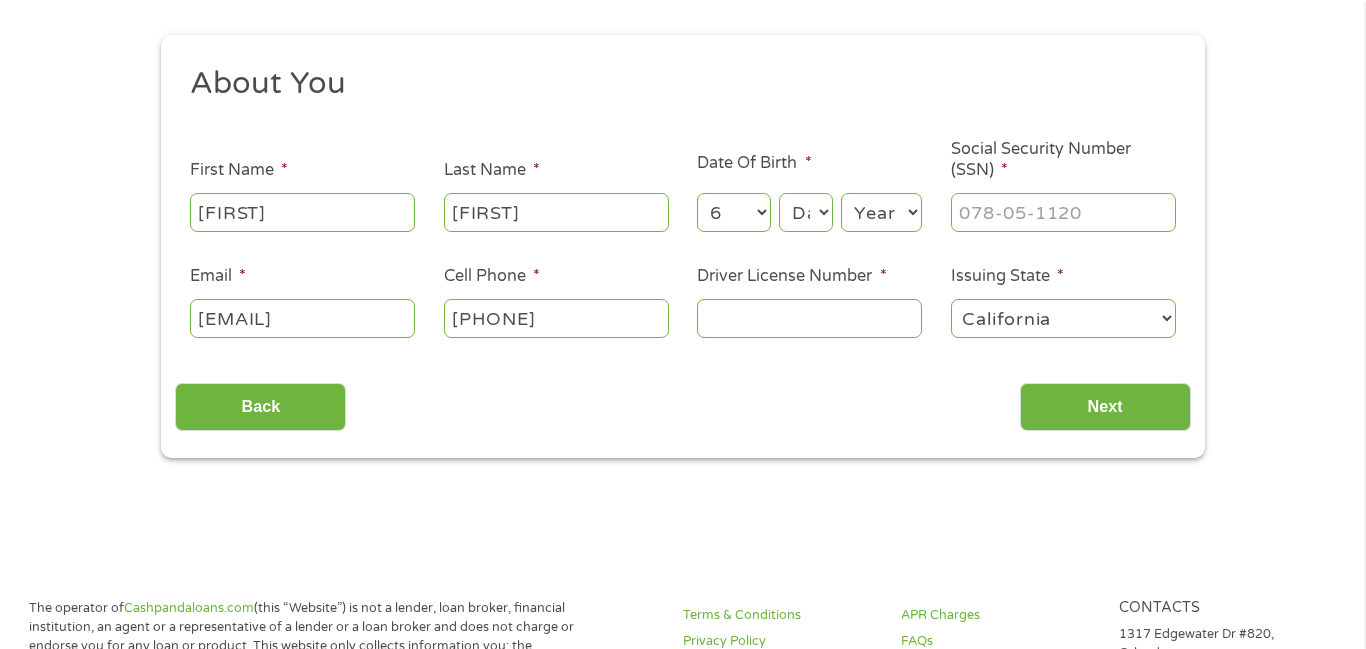 click on "Month 1 2 3 4 5 6 7 8 9 10 11 12" at bounding box center [733, 212] 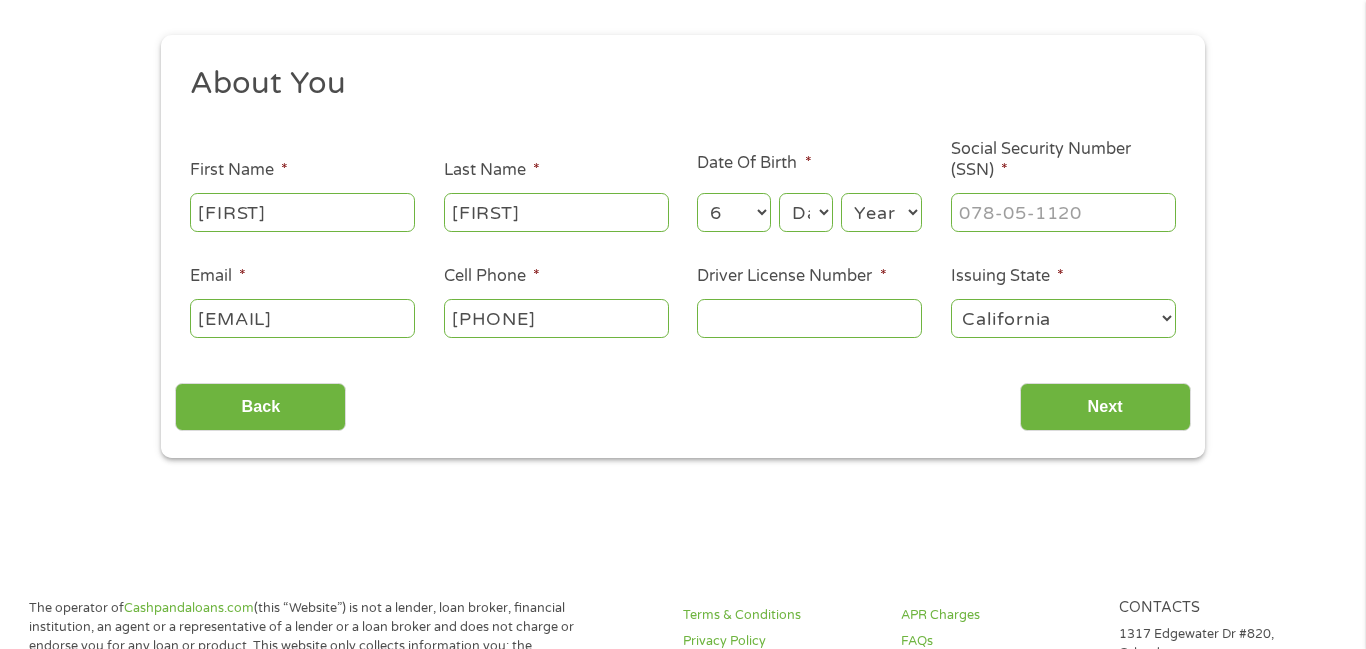 select on "18" 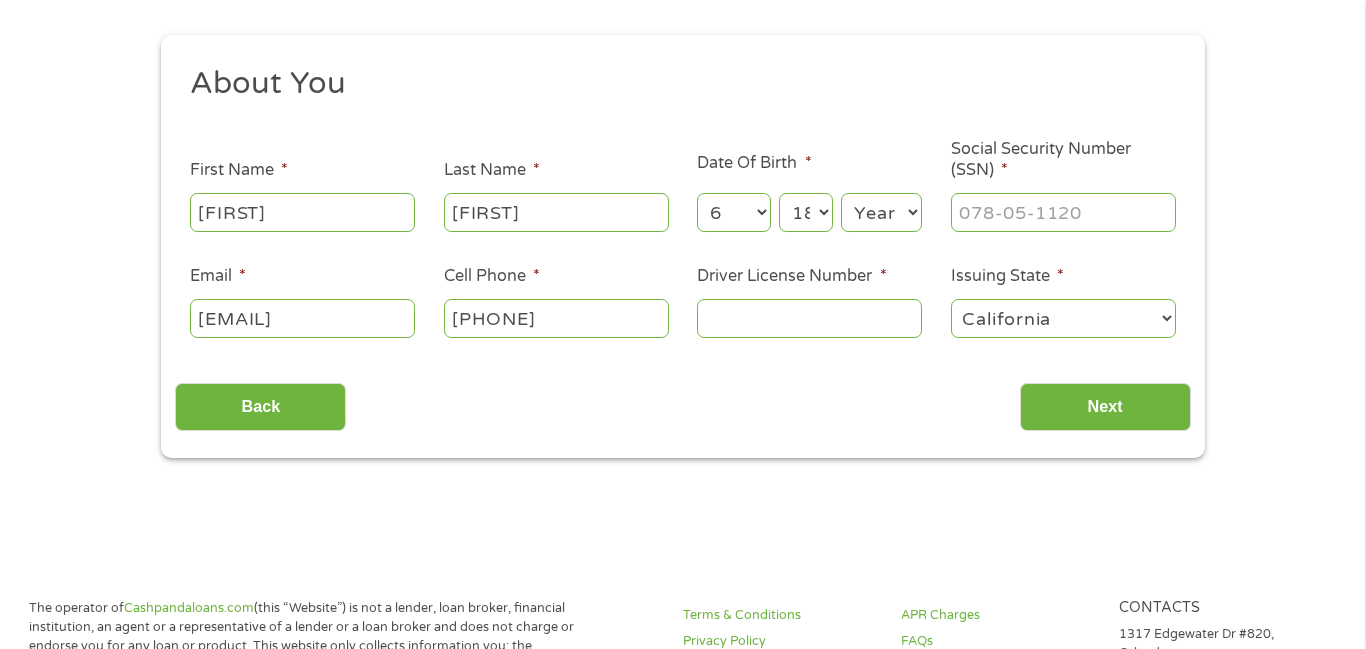 click on "Day 1 2 3 4 5 6 7 8 9 10 11 12 13 14 15 16 17 18 19 20 21 22 23 24 25 26 27 28 29 30 31" at bounding box center (806, 212) 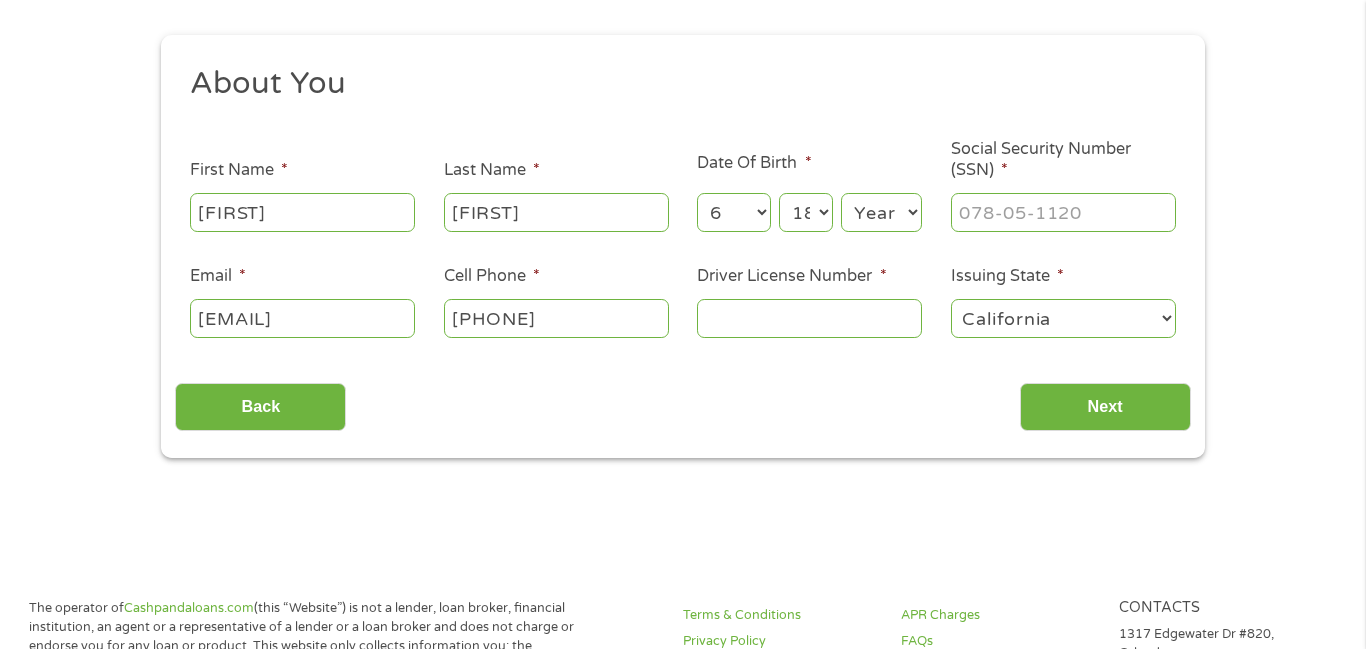 click on "Year 2007 2006 2005 2004 2003 2002 2001 2000 1999 1998 1997 1996 1995 1994 1993 1992 1991 1990 1989 1988 1987 1986 1985 1984 1983 1982 1981 1980 1979 1978 1977 1976 1975 1974 1973 1972 1971 1970 1969 1968 1967 1966 1965 1964 1963 1962 1961 1960 1959 1958 1957 1956 1955 1954 1953 1952 1951 1950 1949 1948 1947 1946 1945 1944 1943 1942 1941 1940 1939 1938 1937 1936 1935 1934 1933 1932 1931 1930 1929 1928 1927 1926 1925 1924 1923 1922 1921 1920" at bounding box center (881, 212) 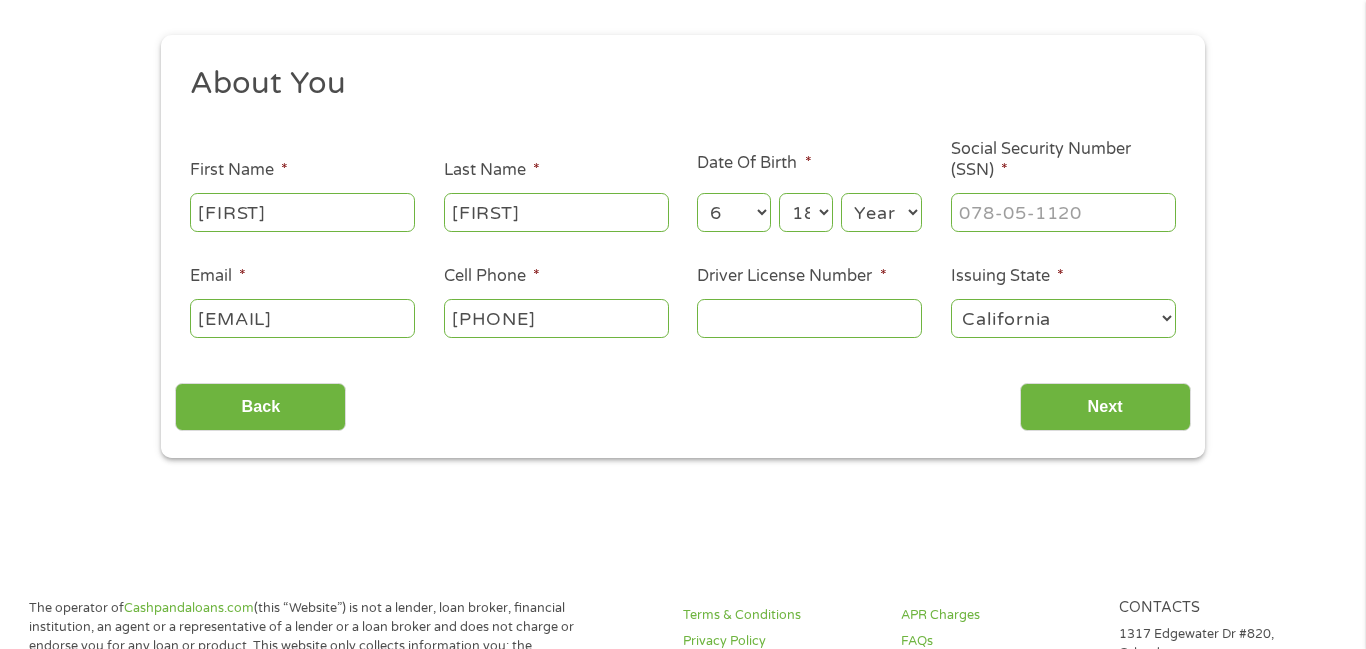 select on "1958" 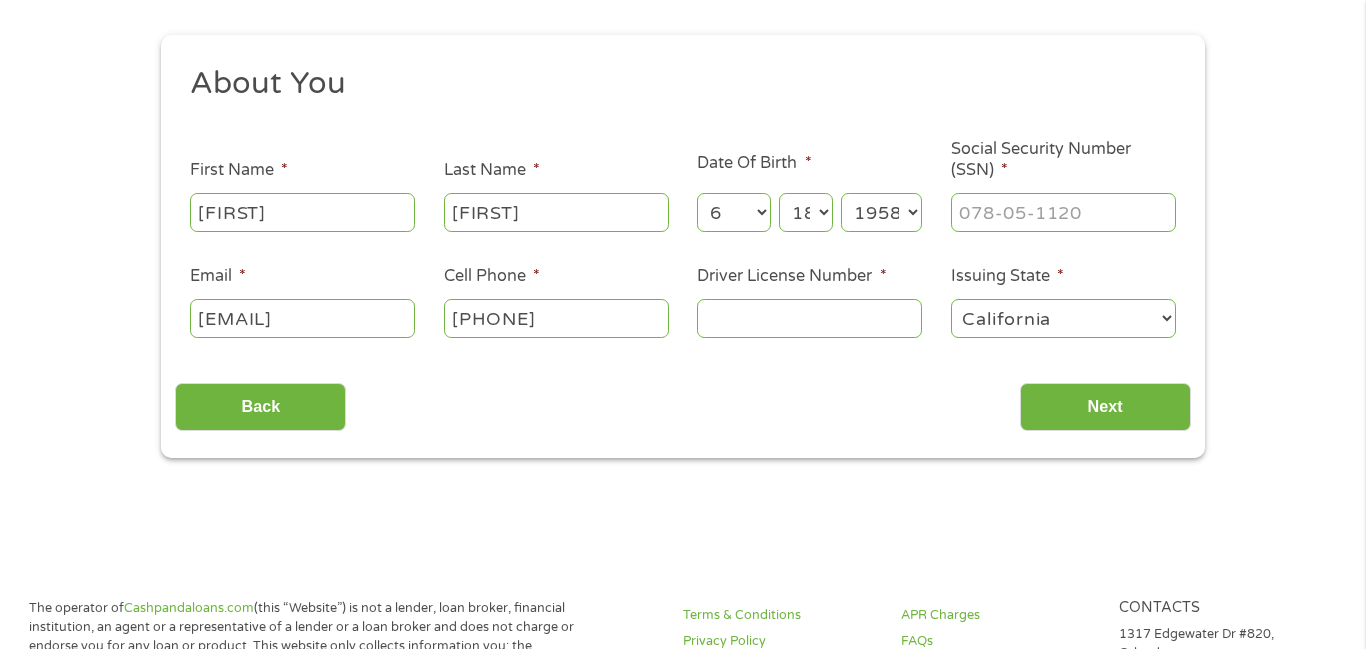 click on "Year 2007 2006 2005 2004 2003 2002 2001 2000 1999 1998 1997 1996 1995 1994 1993 1992 1991 1990 1989 1988 1987 1986 1985 1984 1983 1982 1981 1980 1979 1978 1977 1976 1975 1974 1973 1972 1971 1970 1969 1968 1967 1966 1965 1964 1963 1962 1961 1960 1959 1958 1957 1956 1955 1954 1953 1952 1951 1950 1949 1948 1947 1946 1945 1944 1943 1942 1941 1940 1939 1938 1937 1936 1935 1934 1933 1932 1931 1930 1929 1928 1927 1926 1925 1924 1923 1922 1921 1920" at bounding box center (881, 212) 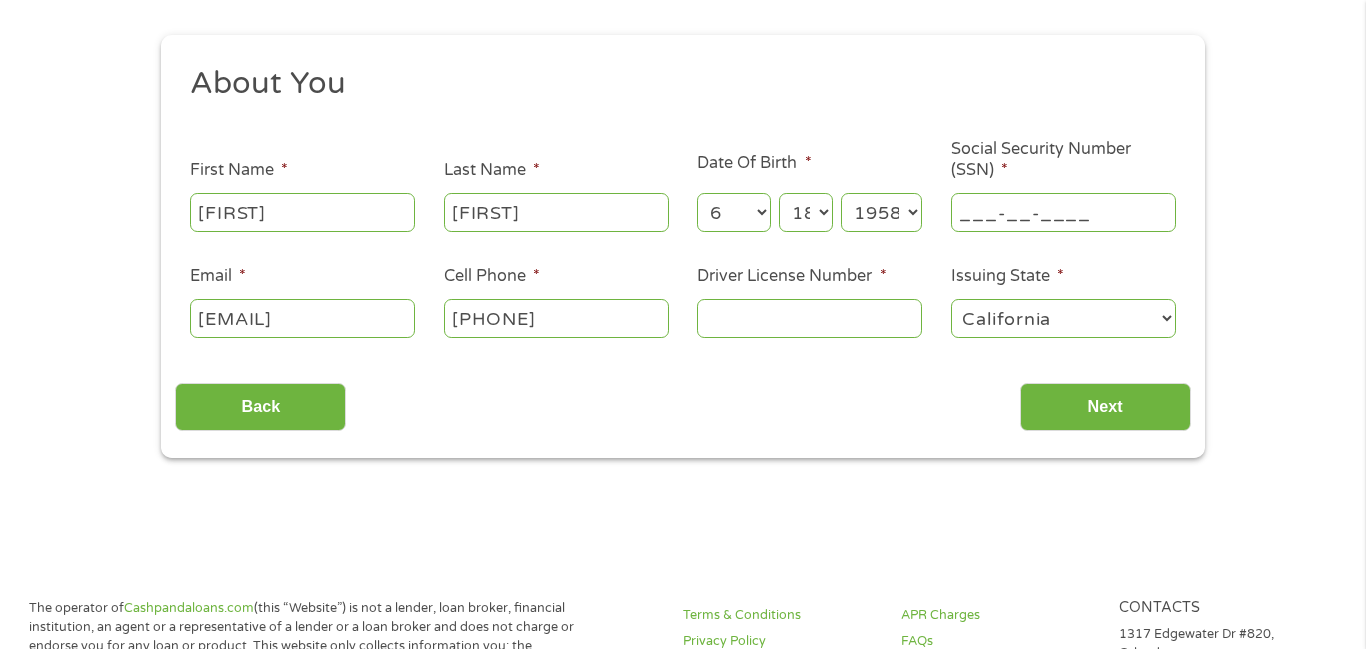click on "___-__-____" at bounding box center [1063, 212] 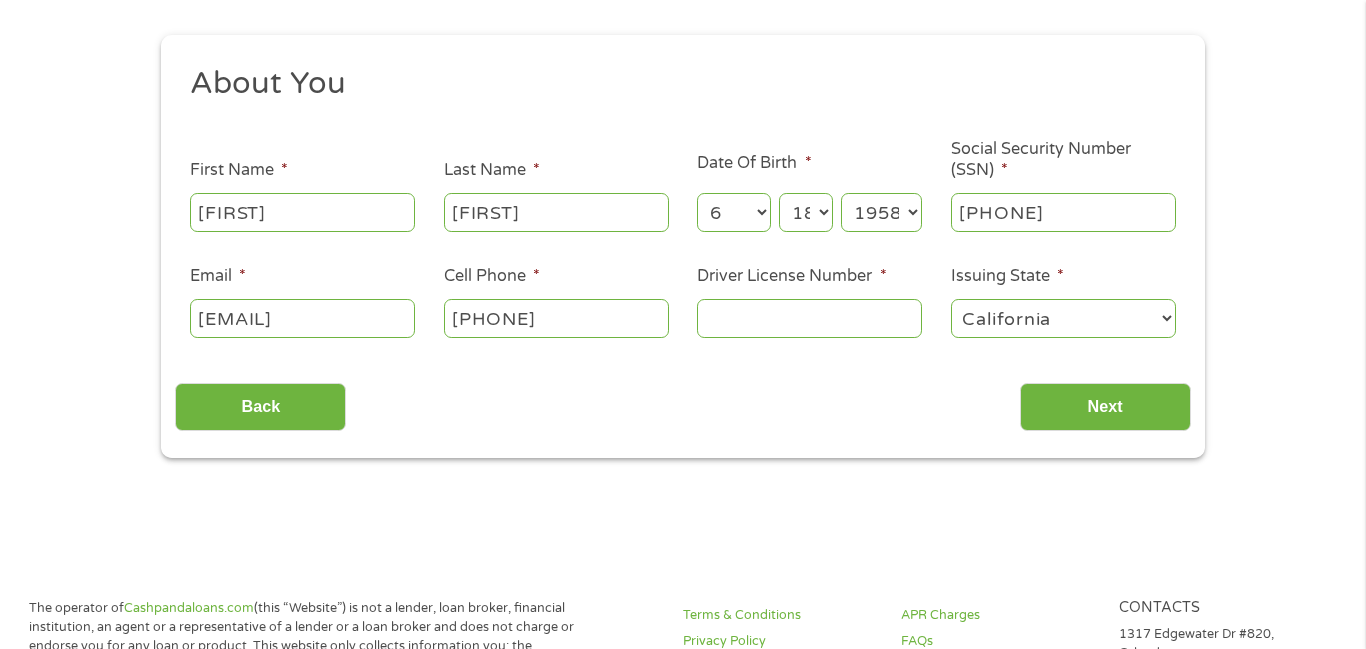 type on "[PHONE]" 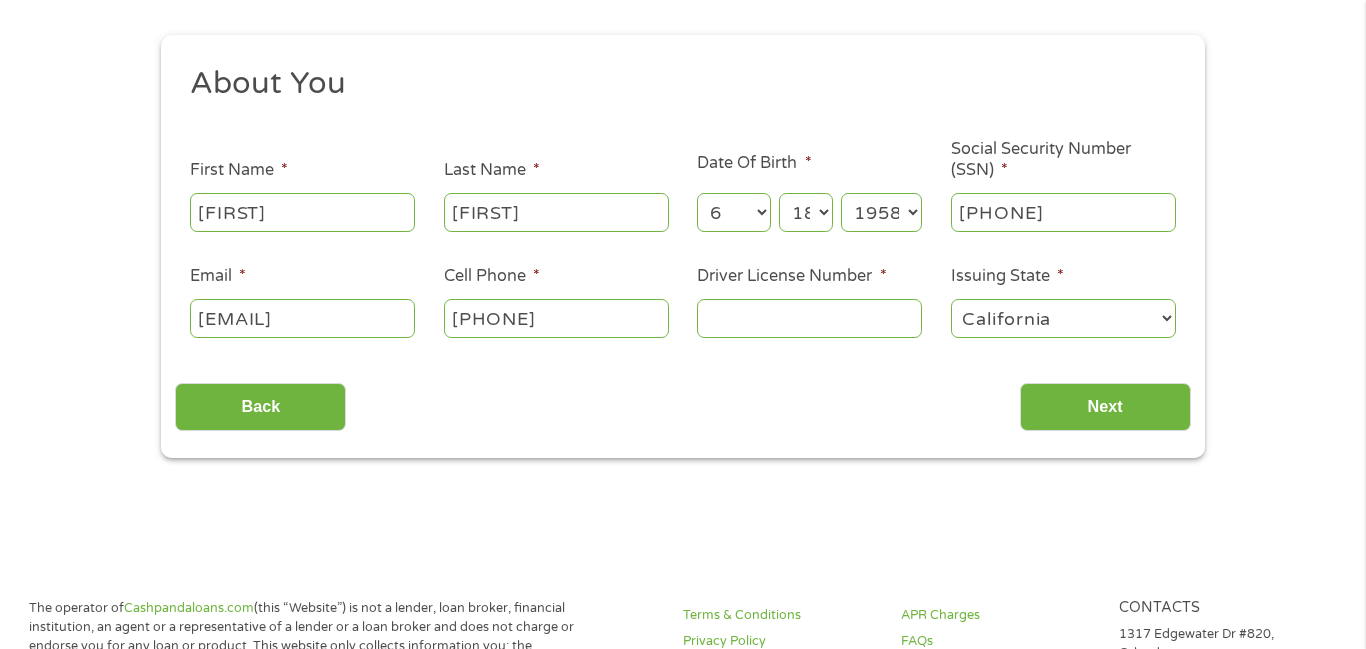 click on "Driver License Number *" at bounding box center [809, 318] 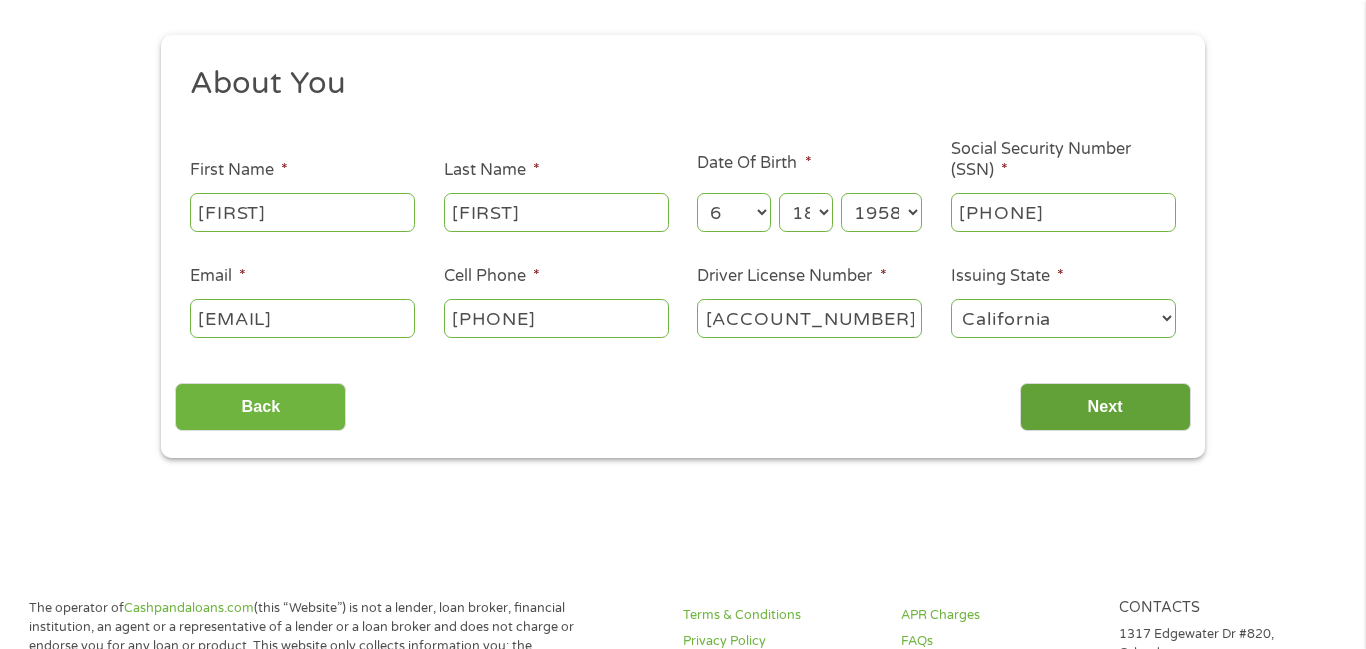 type on "[ACCOUNT_NUMBER]" 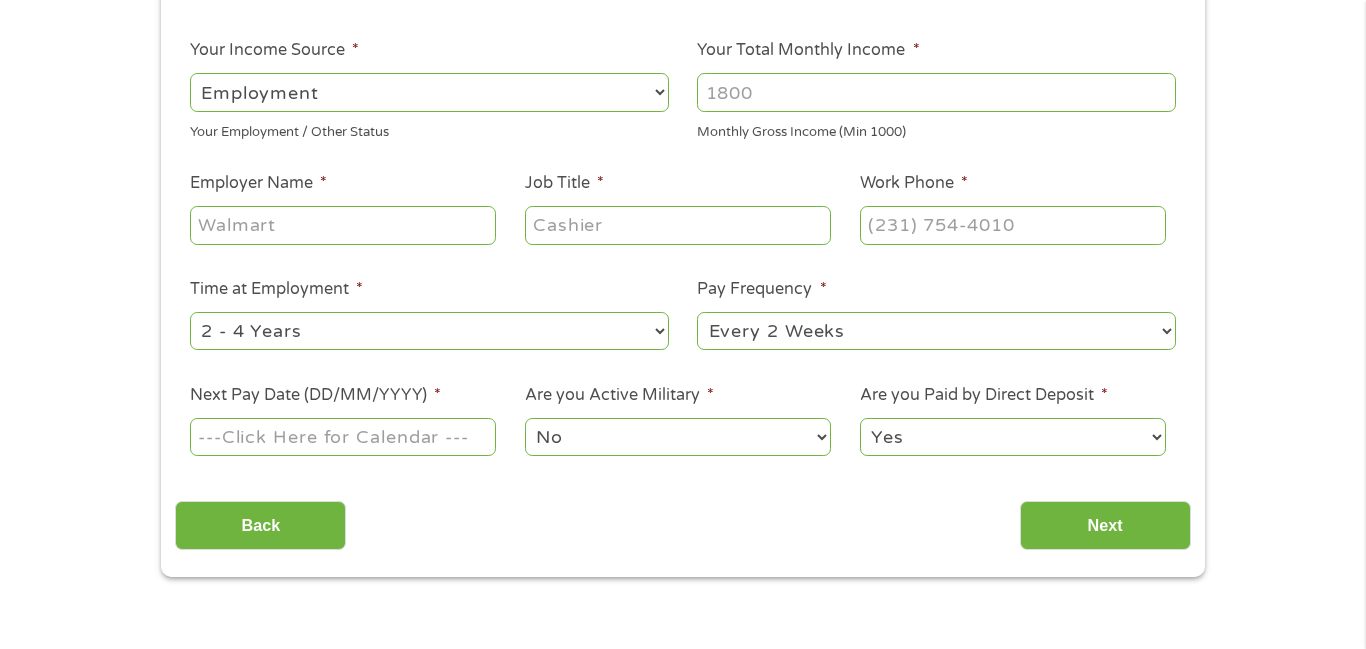 scroll, scrollTop: 320, scrollLeft: 0, axis: vertical 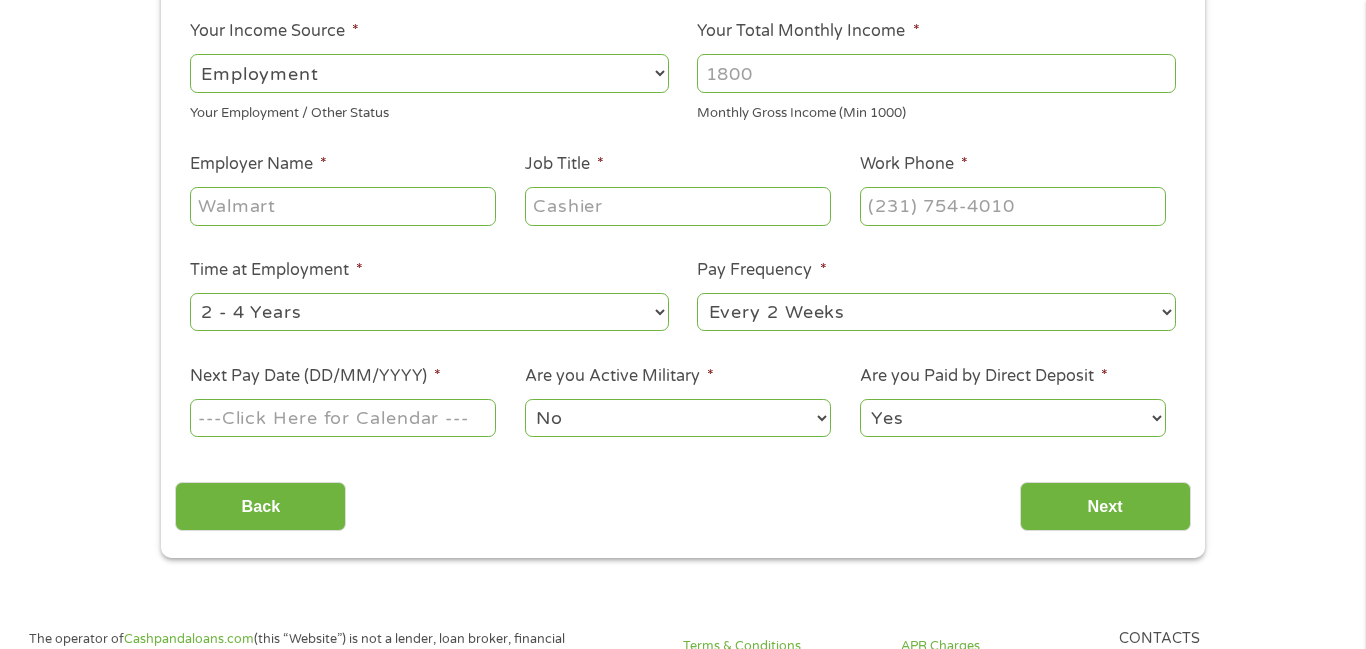 click on "--- Choose one --- Employment Self Employed Benefits" at bounding box center (429, 73) 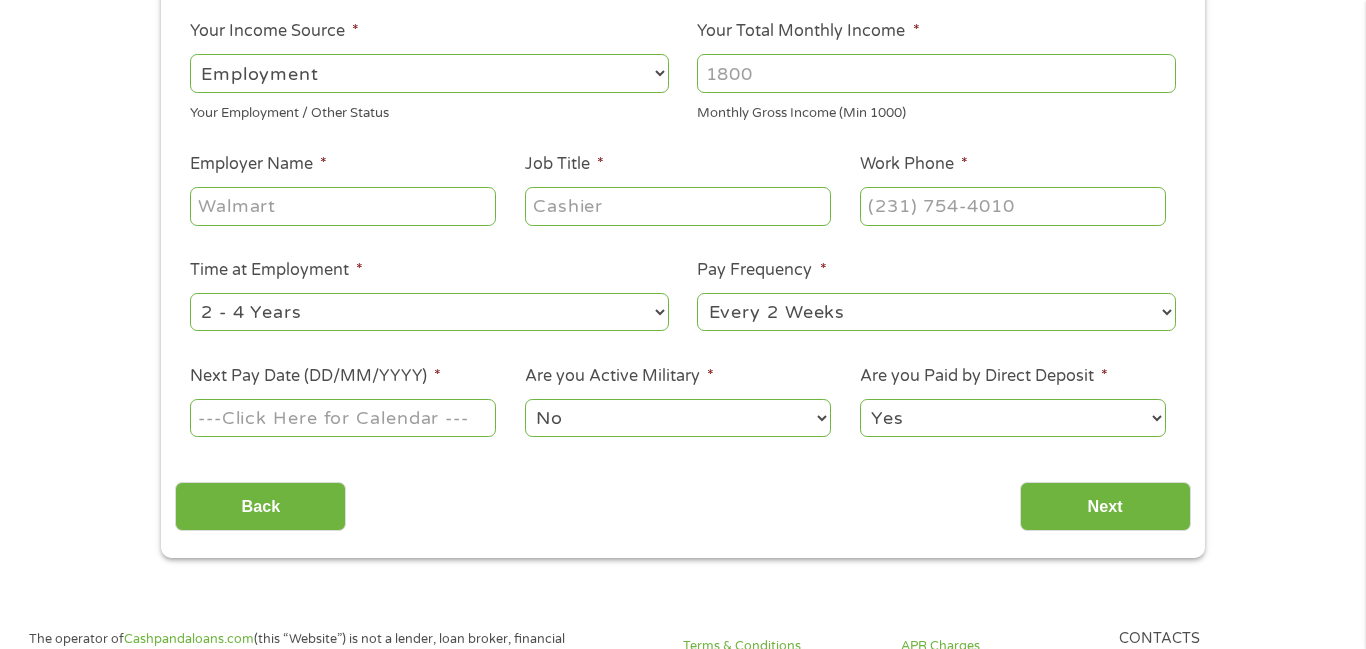 select on "benefits" 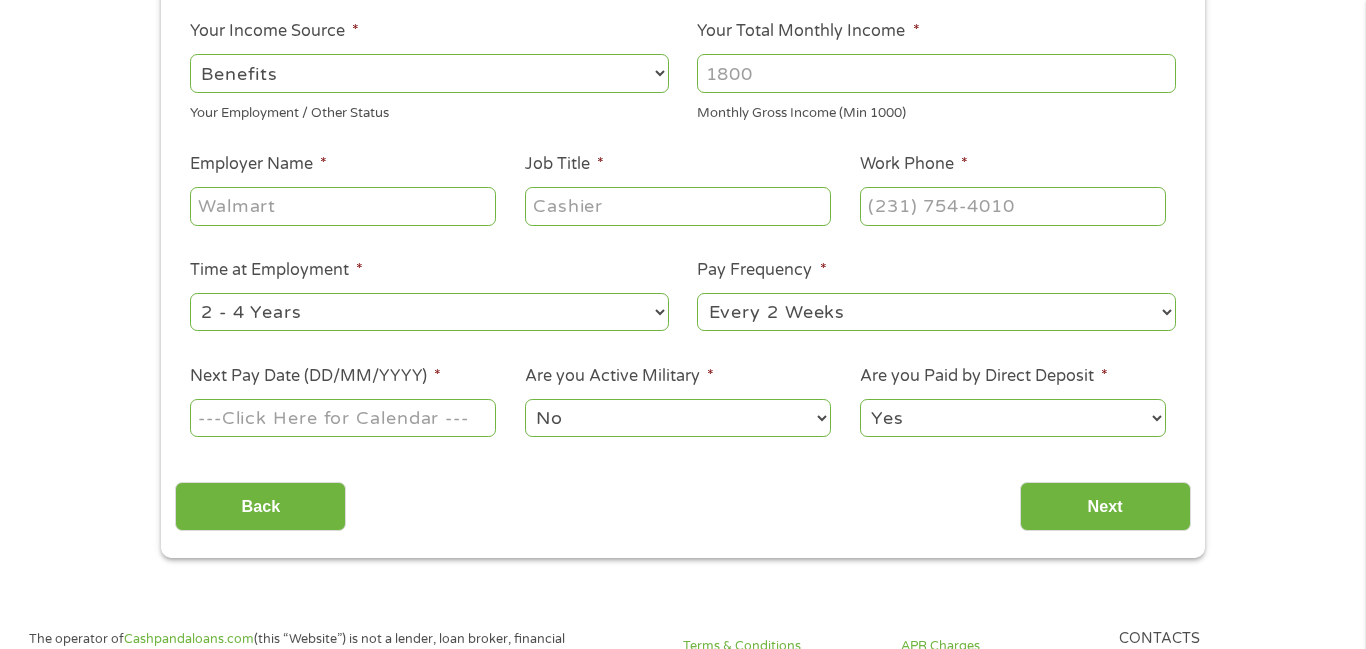 type on "Other" 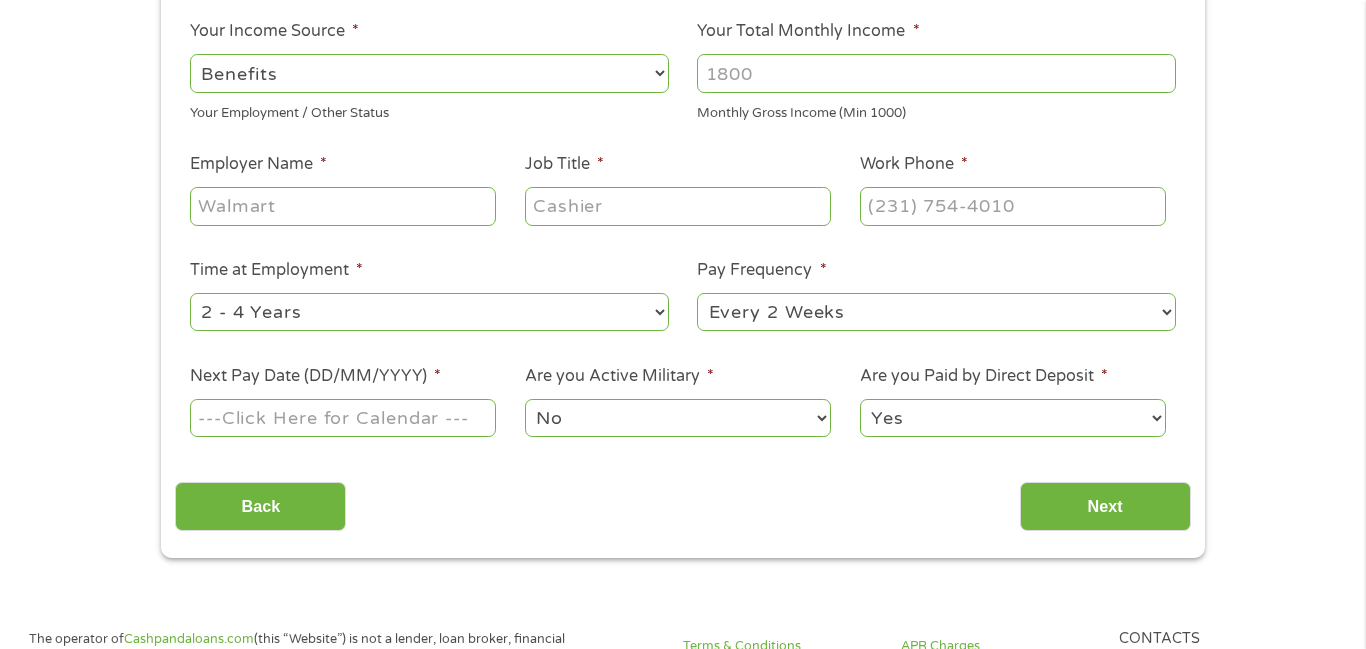 type on "[PHONE]" 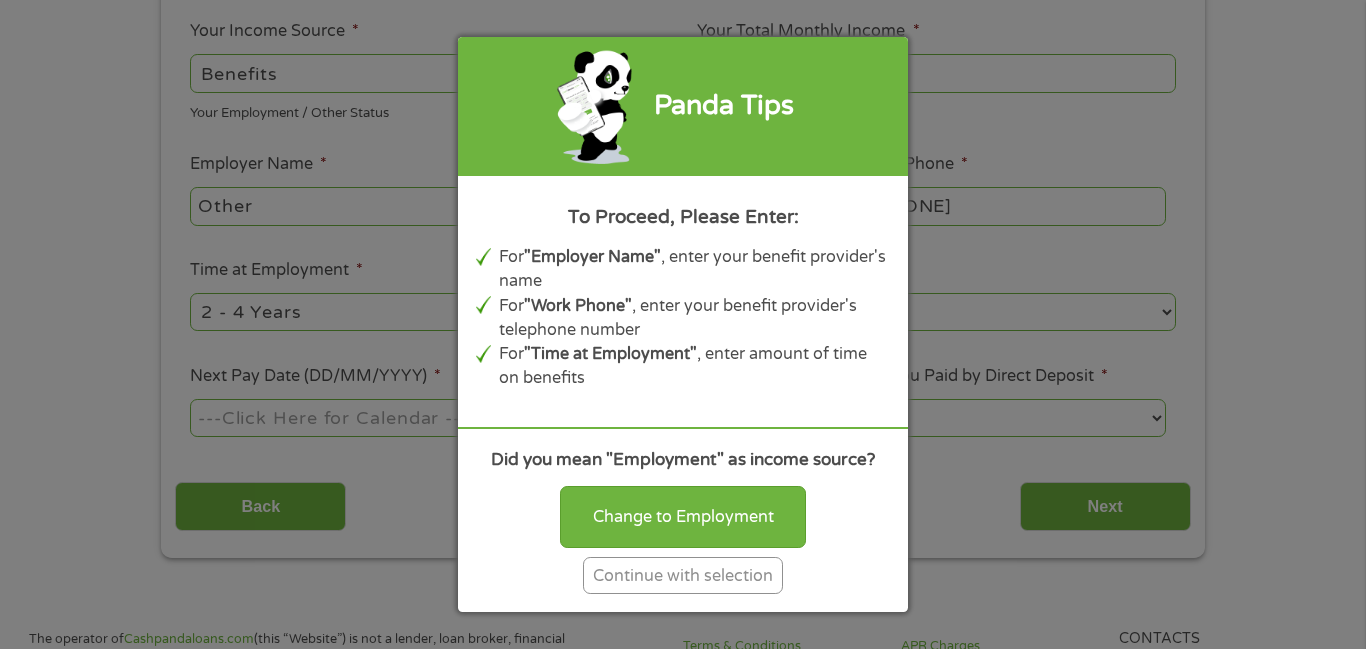 click on "Continue with selection" at bounding box center [683, 575] 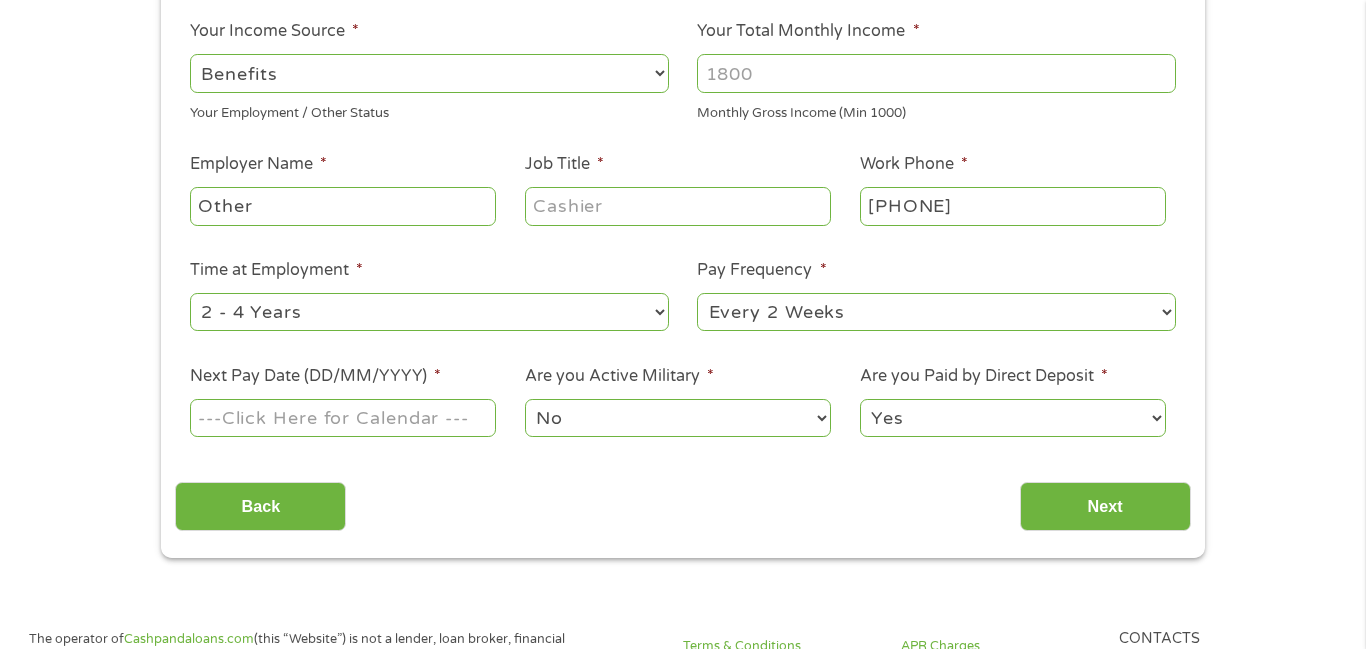 click on "Your Total Monthly Income *" at bounding box center (936, 73) 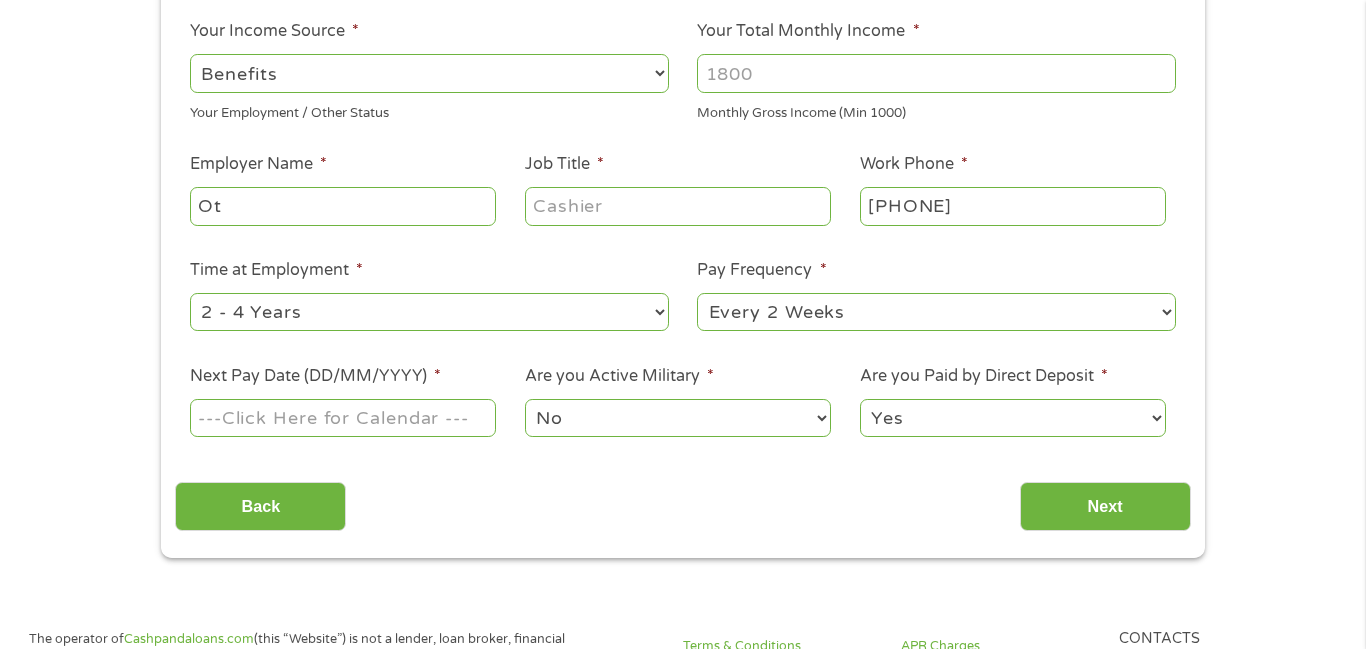 type on "O" 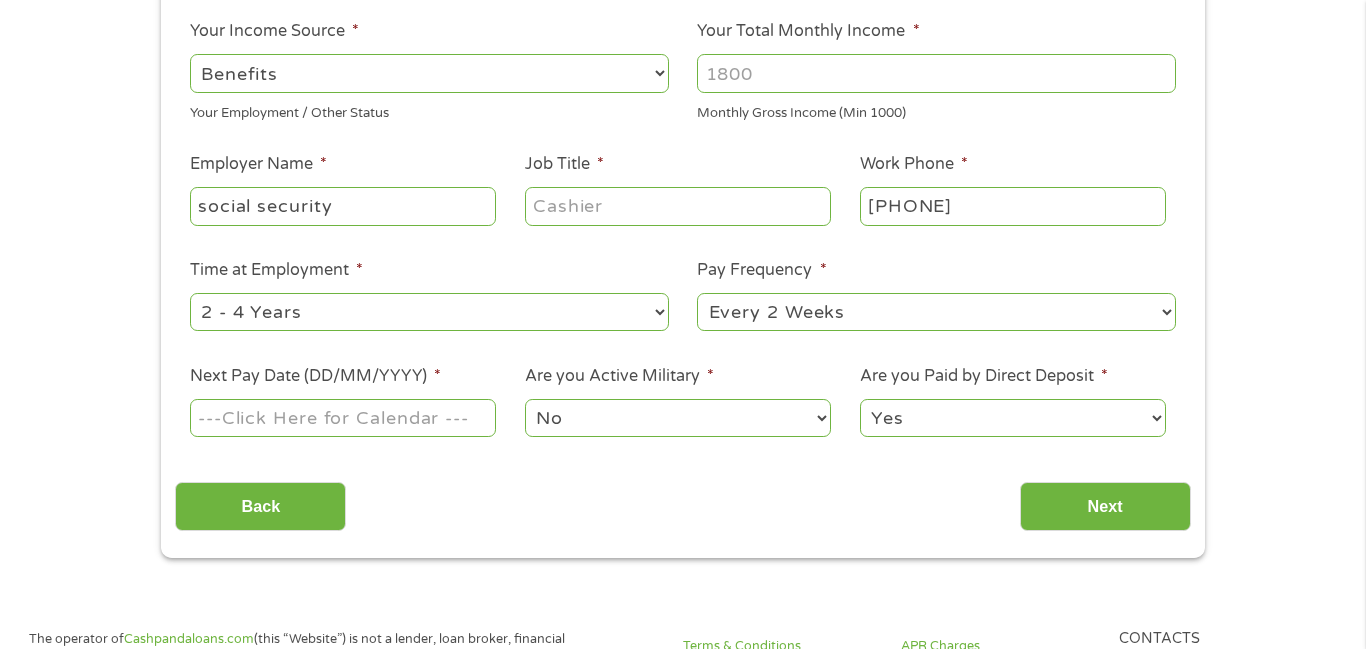 type on "social security" 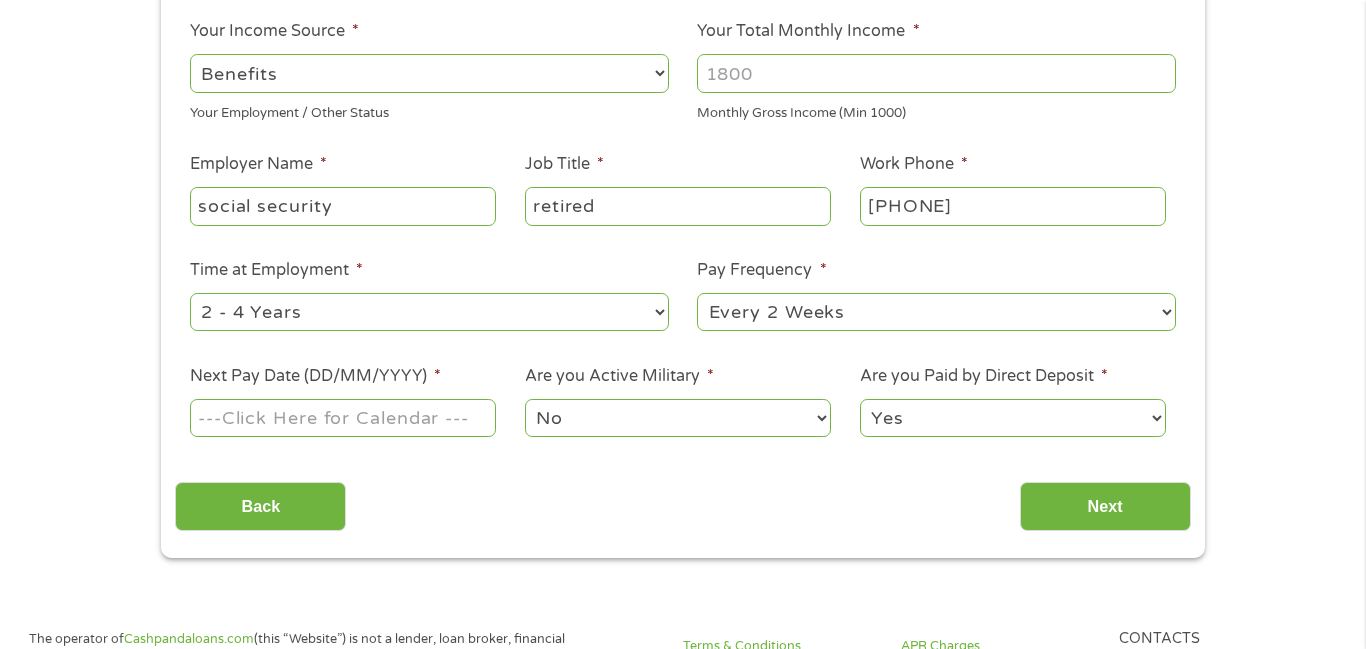 type on "retired" 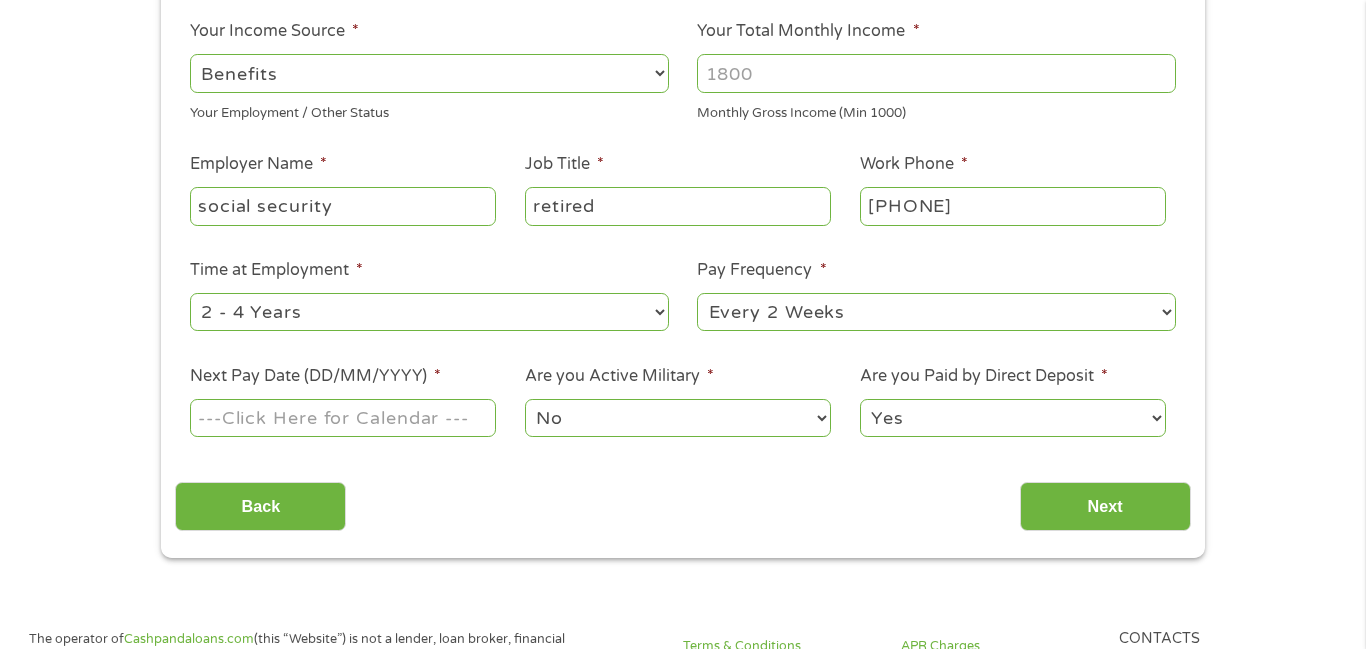click on "--- Choose one --- 1 Year or less 1 - 2 Years 2 - 4 Years Over 4 Years" at bounding box center (429, 312) 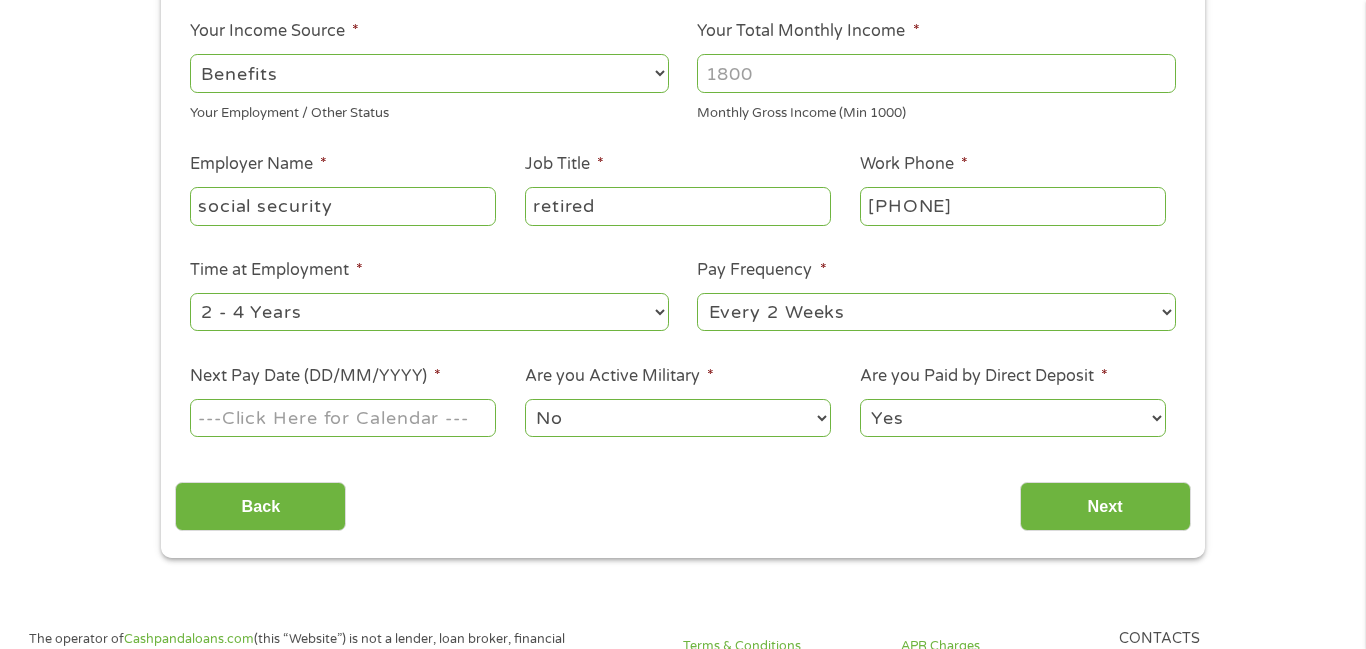 select on "60months" 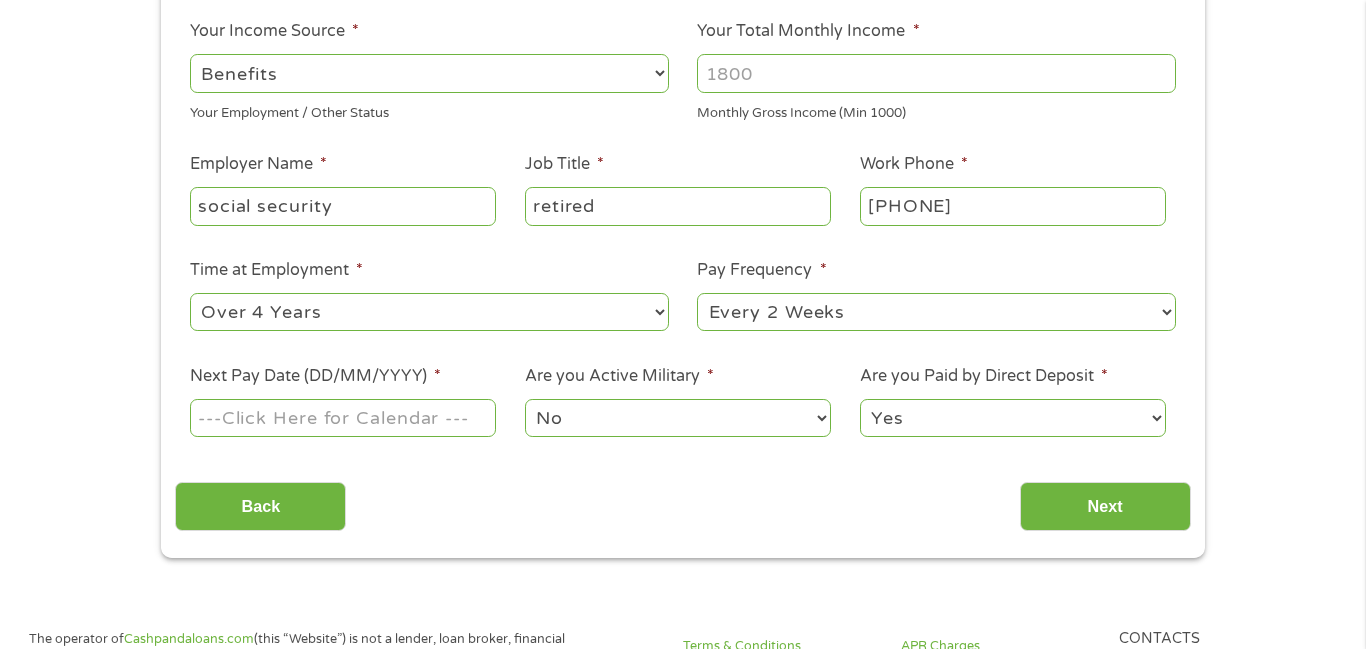 click on "--- Choose one --- 1 Year or less 1 - 2 Years 2 - 4 Years Over 4 Years" at bounding box center [429, 312] 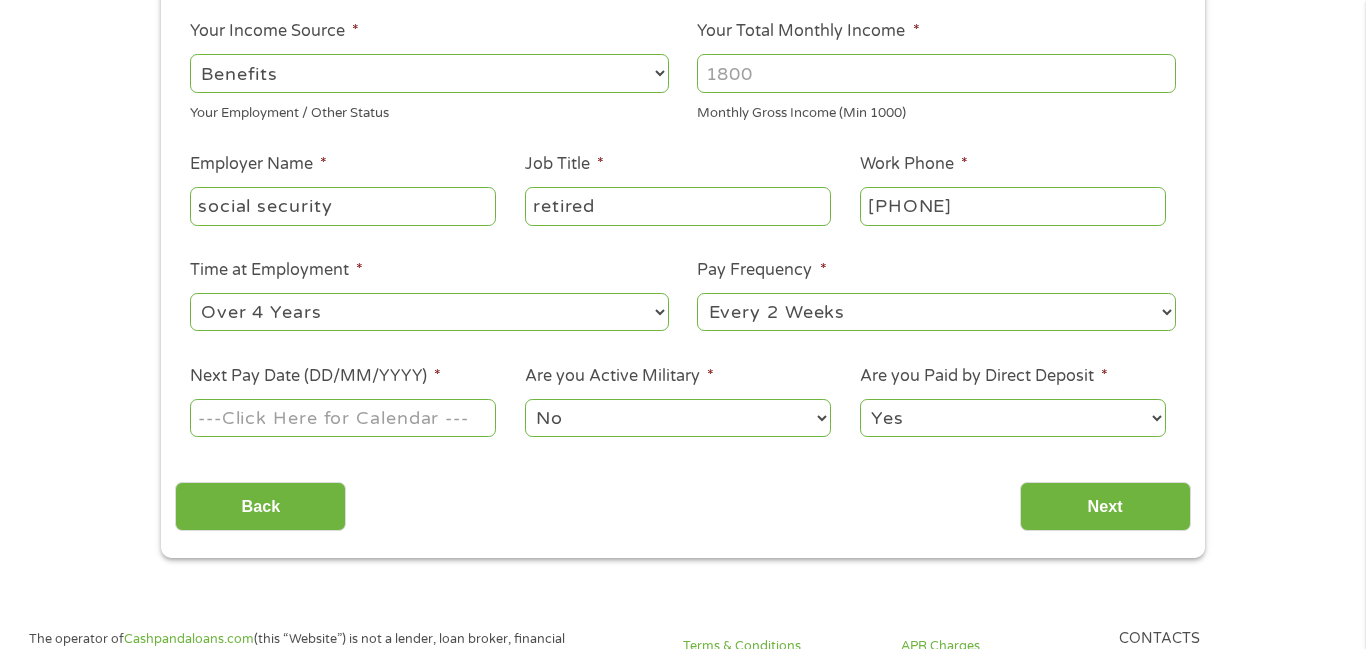 click on "--- Choose one --- Every 2 Weeks Every Week Monthly Semi-Monthly" at bounding box center [936, 312] 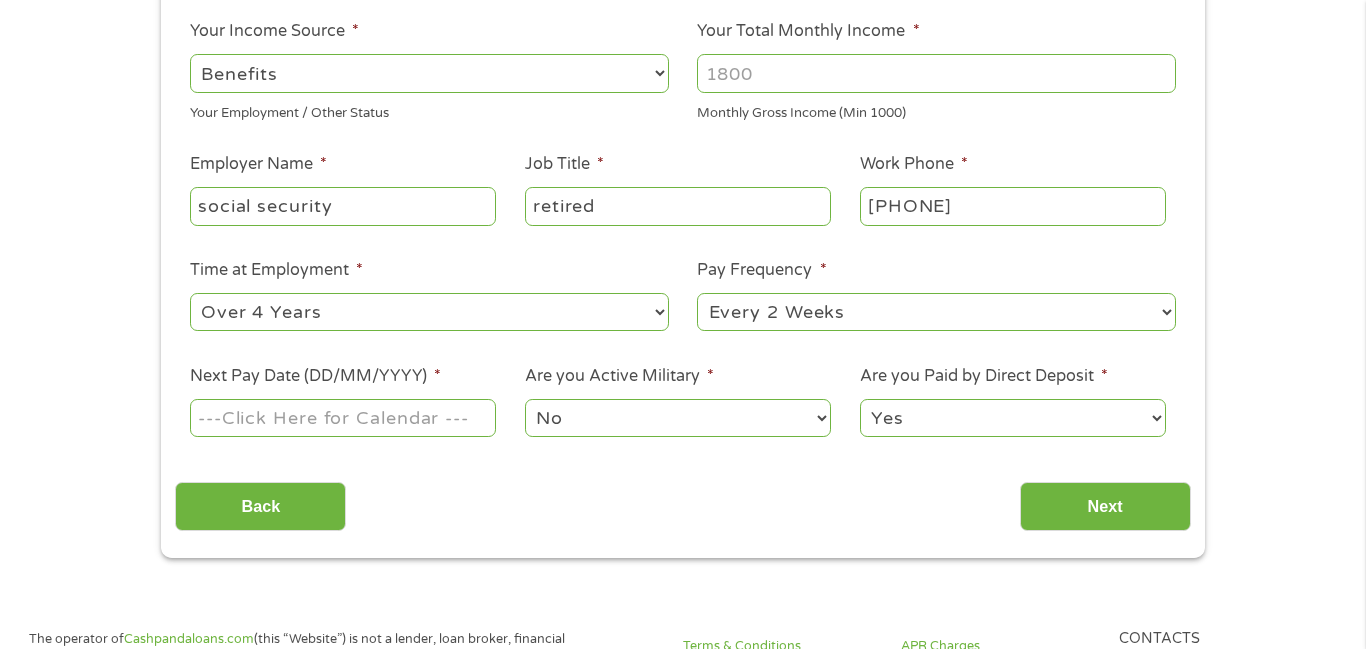 select on "monthly" 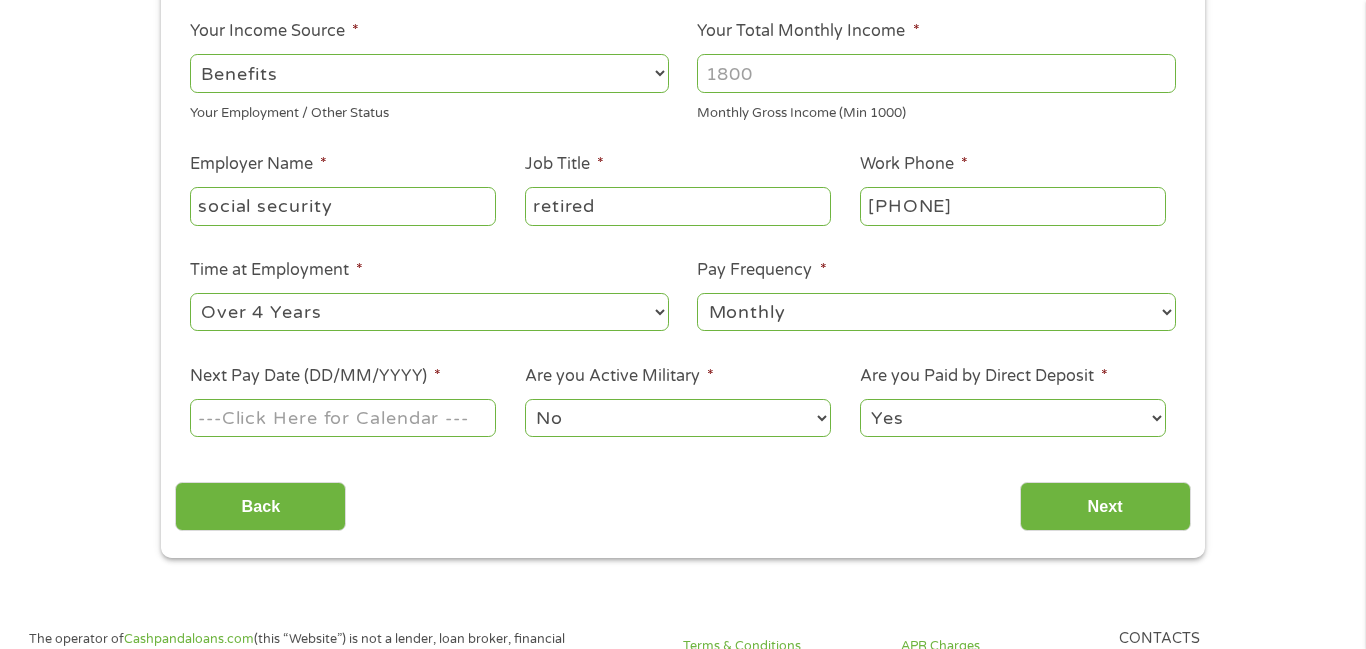 click on "--- Choose one --- Every 2 Weeks Every Week Monthly Semi-Monthly" at bounding box center [936, 312] 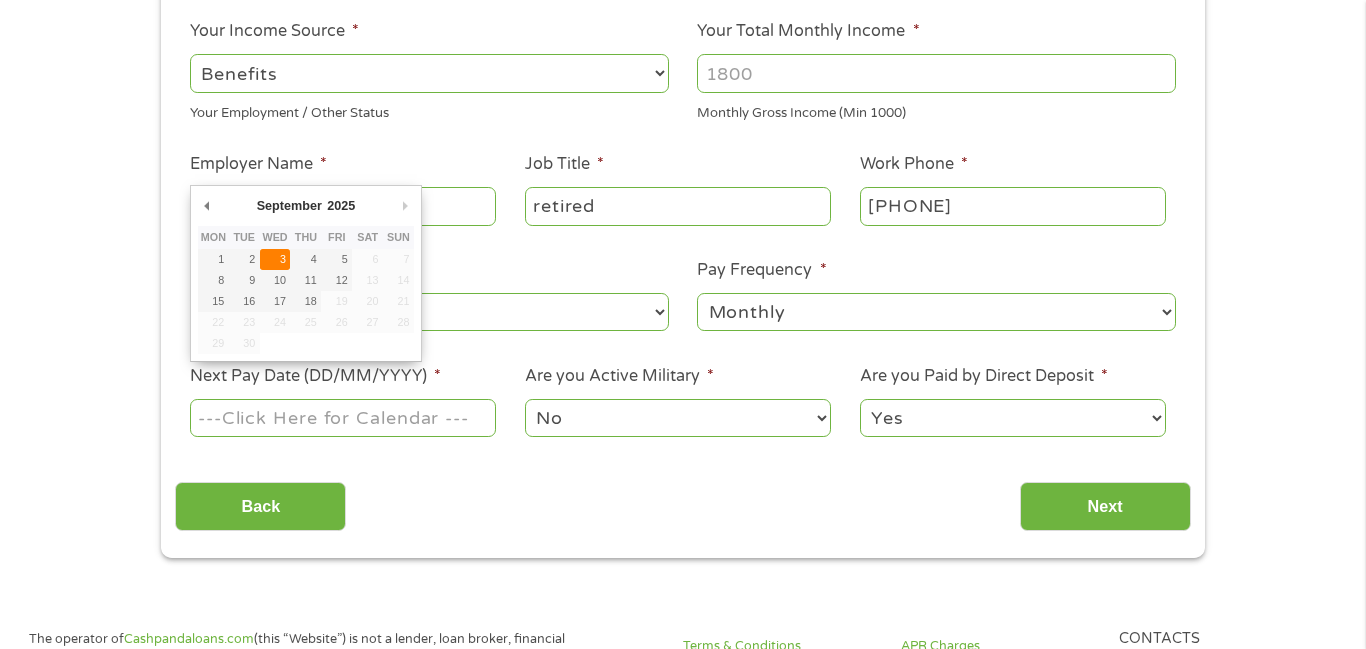 type on "03/09/2025" 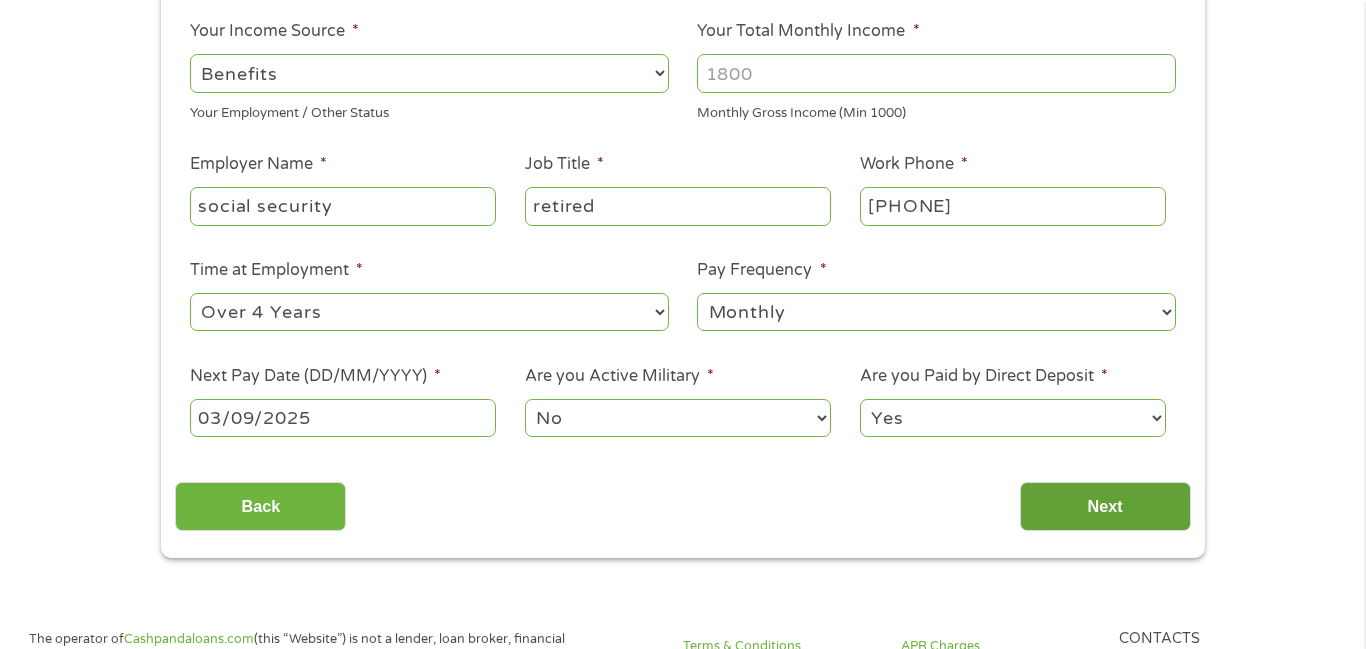 click on "Next" at bounding box center (1105, 506) 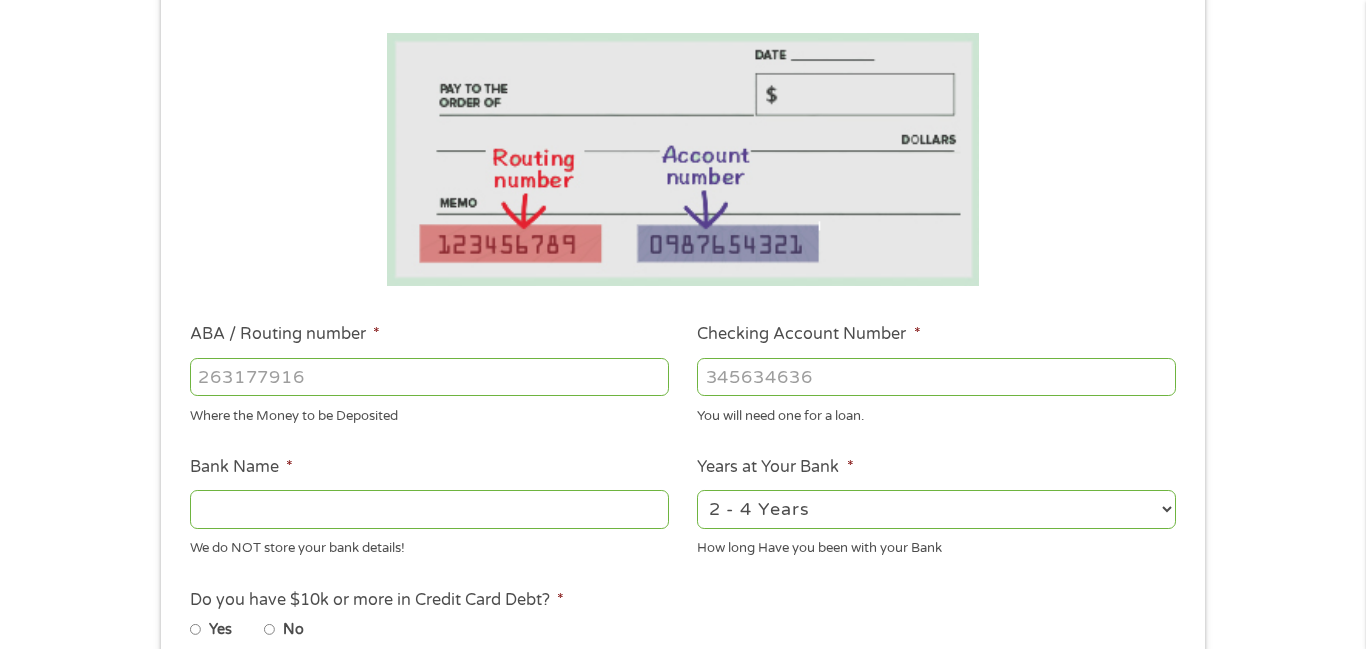 scroll, scrollTop: 0, scrollLeft: 0, axis: both 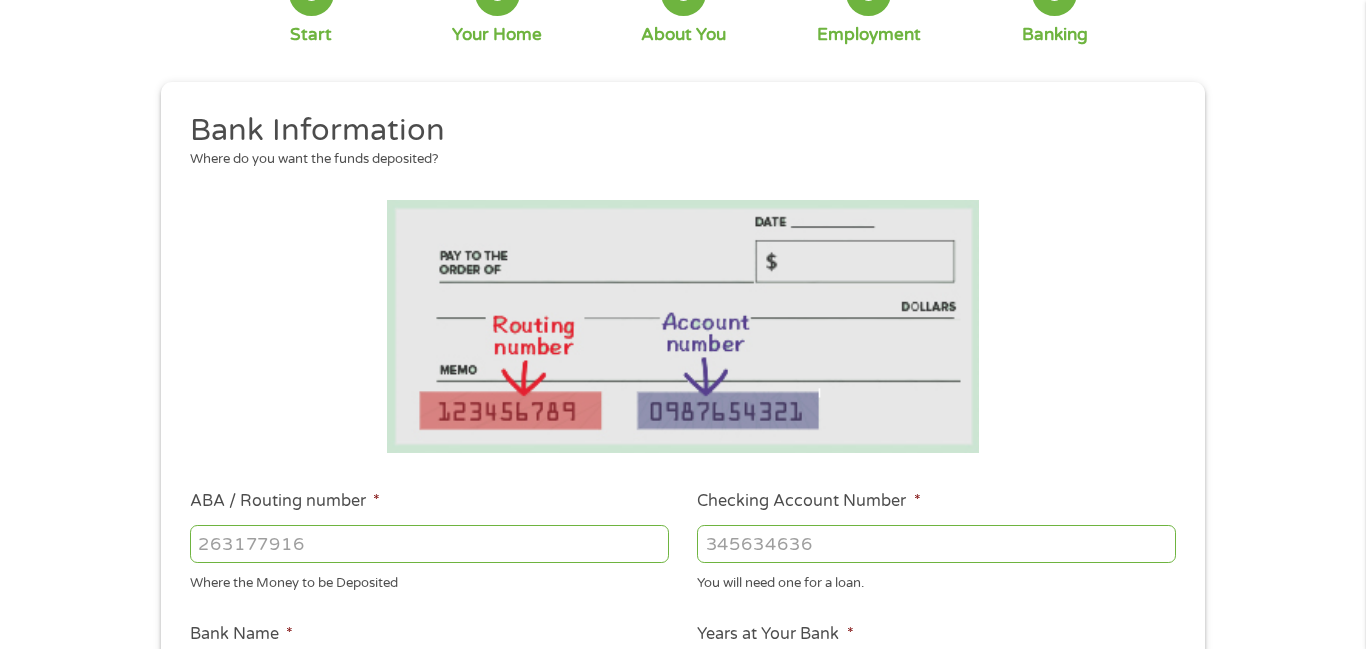 click at bounding box center [682, 326] 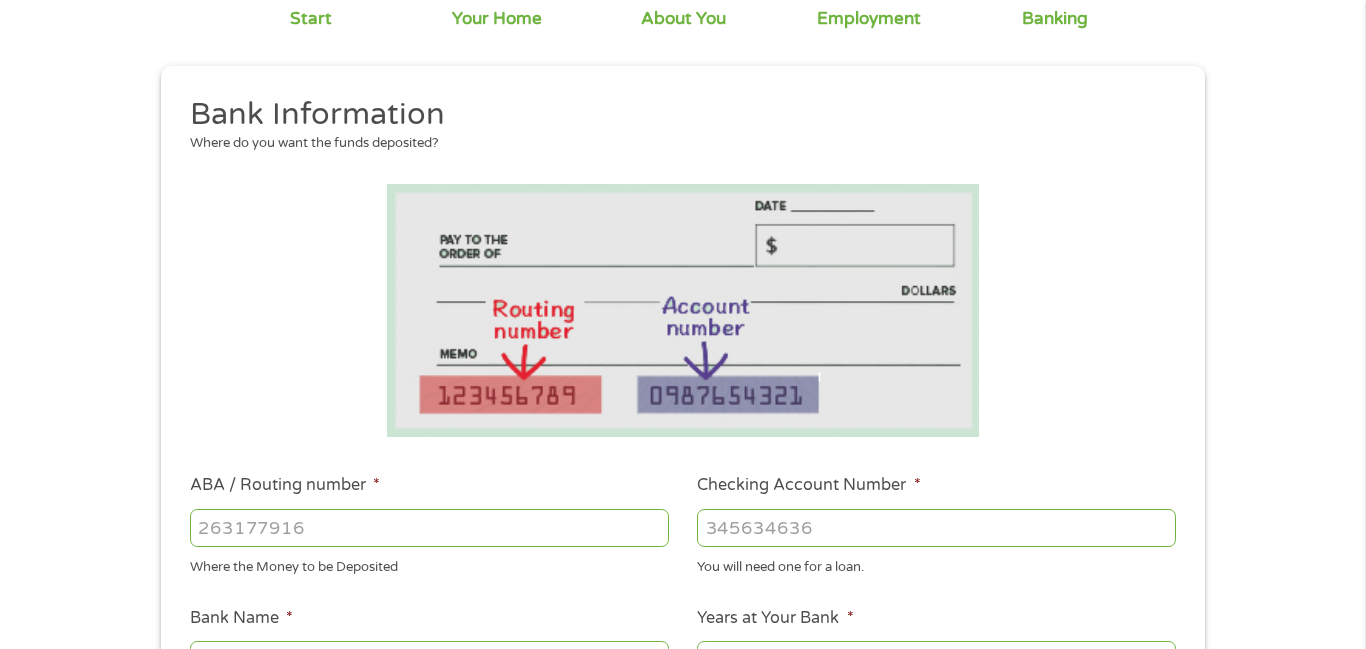 click on "Bank Information Where do you want the funds deposited? ABA / Routing number * Where the Money to be Deposited Checking Account Number * You will need one for a loan. Bank Name * We do NOT store your bank details! Years at Your Bank * 2 - 4 Years 6 - 12 Months 1 - 2 Years Over 4 Years How long Have you been with your Bank This field is hidden when viewing the form My Credit Score --- Choose one --- Not Sure Excellent (700+) Good (600-700) Fair (500 - 600) Poor (under 500) * This choice Won’t affect your application This field is hidden when viewing the form Loan Reason --- Choose one --- Debt Consolidation Paying Bills Credit Card Bills Student Loan Home Improvement Big Purchase Medical Expenses Vacation Other * This choice Won’t affect your application Do you have $10k or more in Credit Card Debt? * Terms and conditions unsubscribe of these communications at any time. Terms and conditions * , Tree" at bounding box center (682, 566) 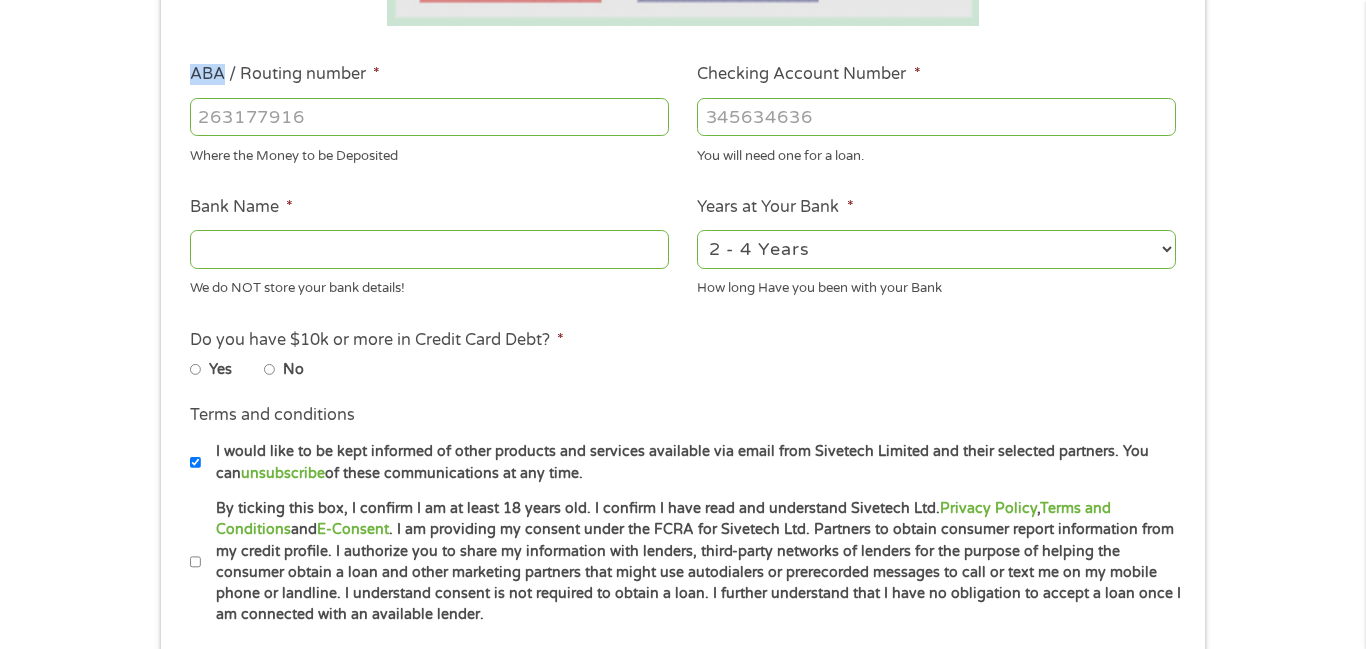 scroll, scrollTop: 600, scrollLeft: 0, axis: vertical 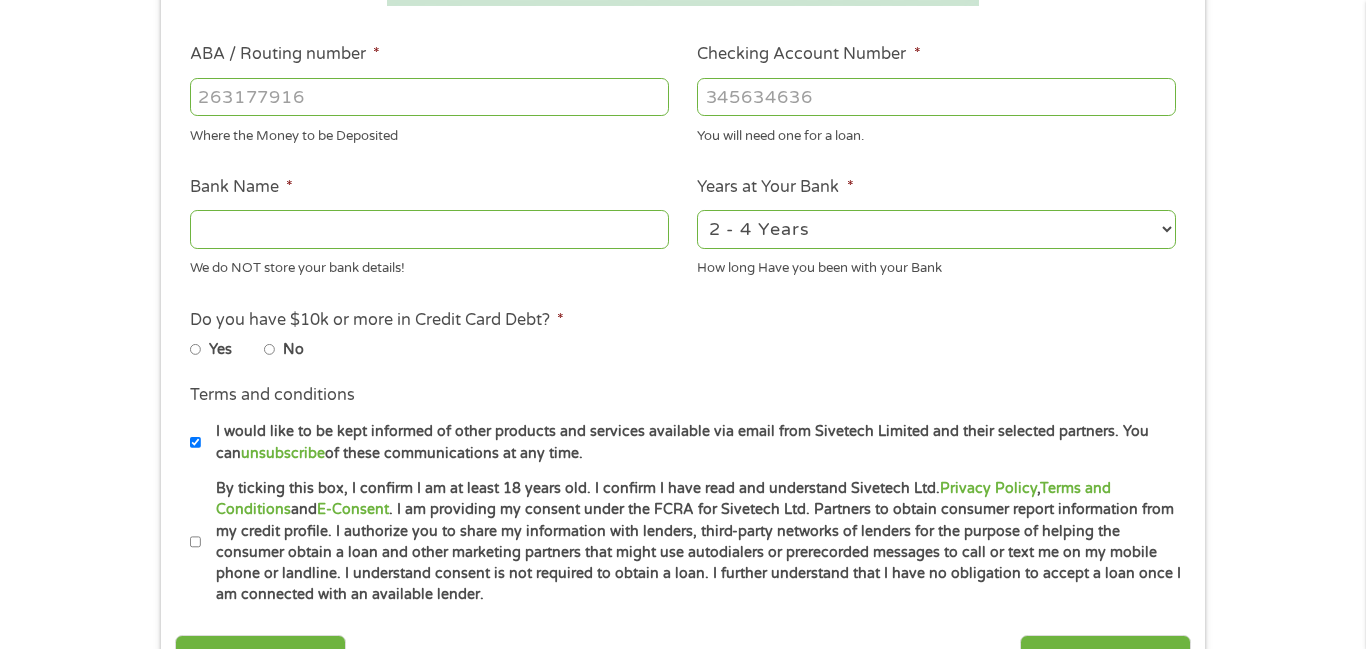 click on "ABA / Routing number *" at bounding box center [429, 97] 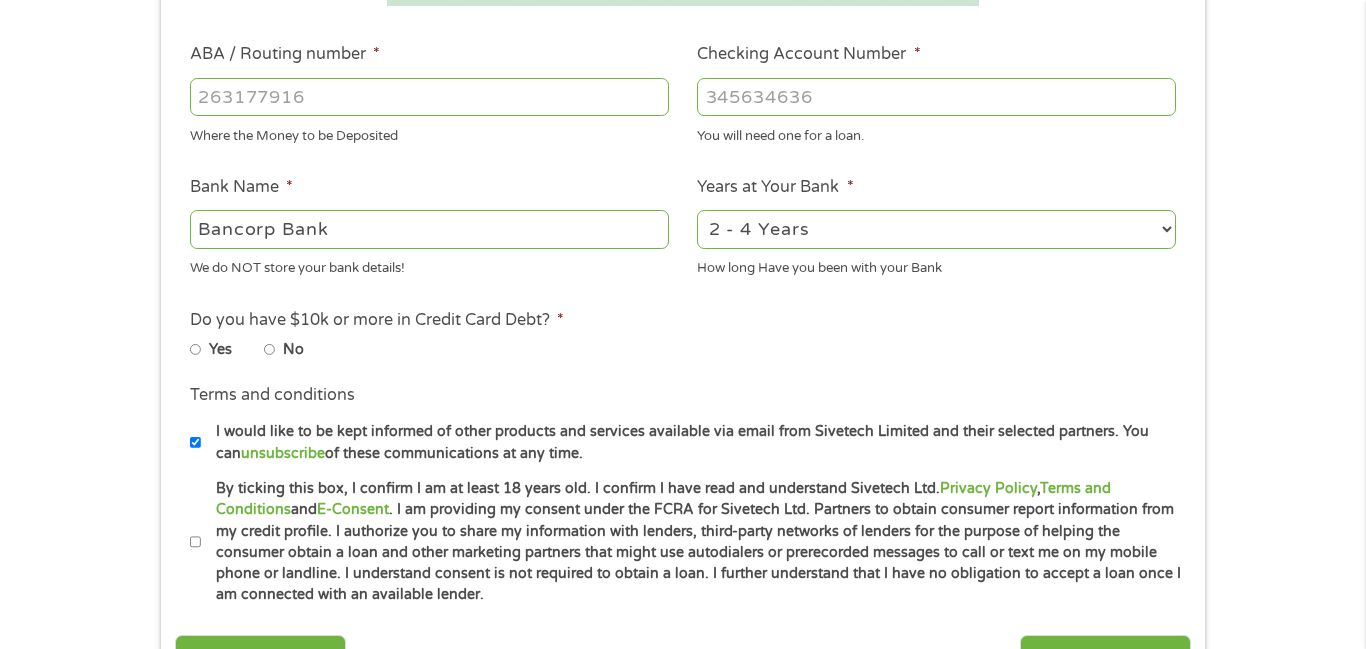 type on "Bancorp Bank" 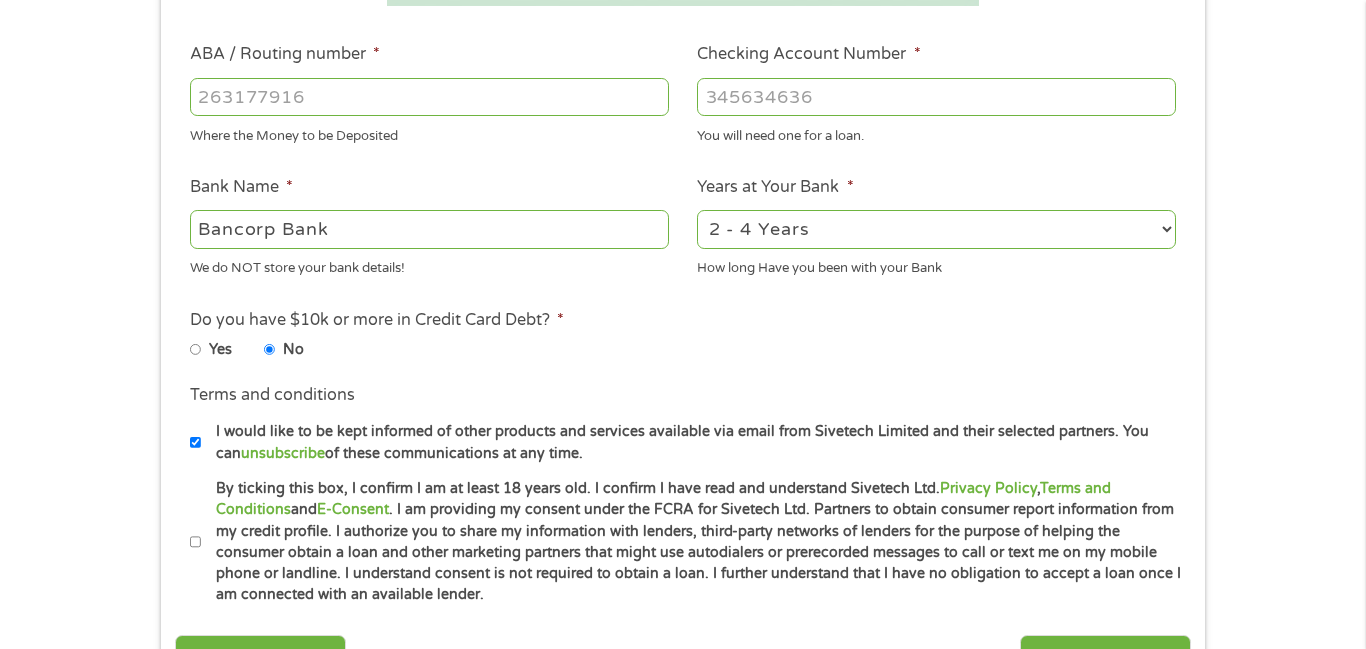 click on "Yes" at bounding box center (196, 350) 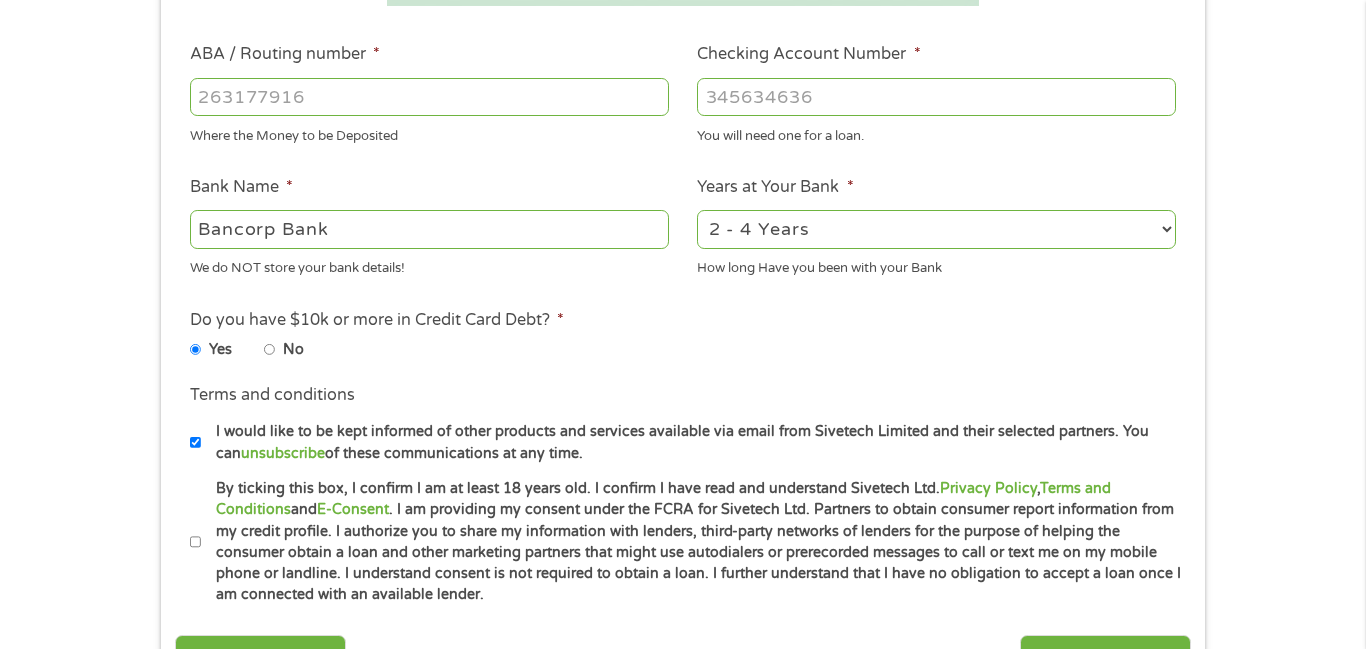 click on "No" at bounding box center (270, 350) 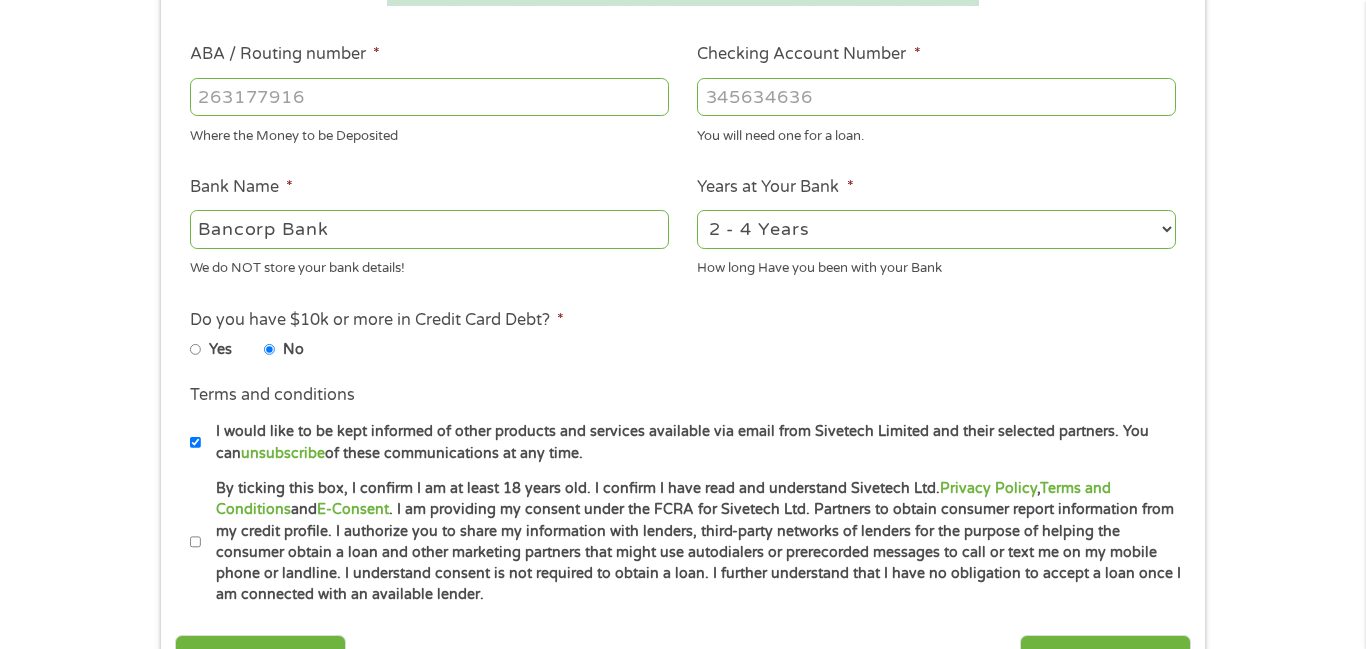 click on "Yes" at bounding box center [196, 350] 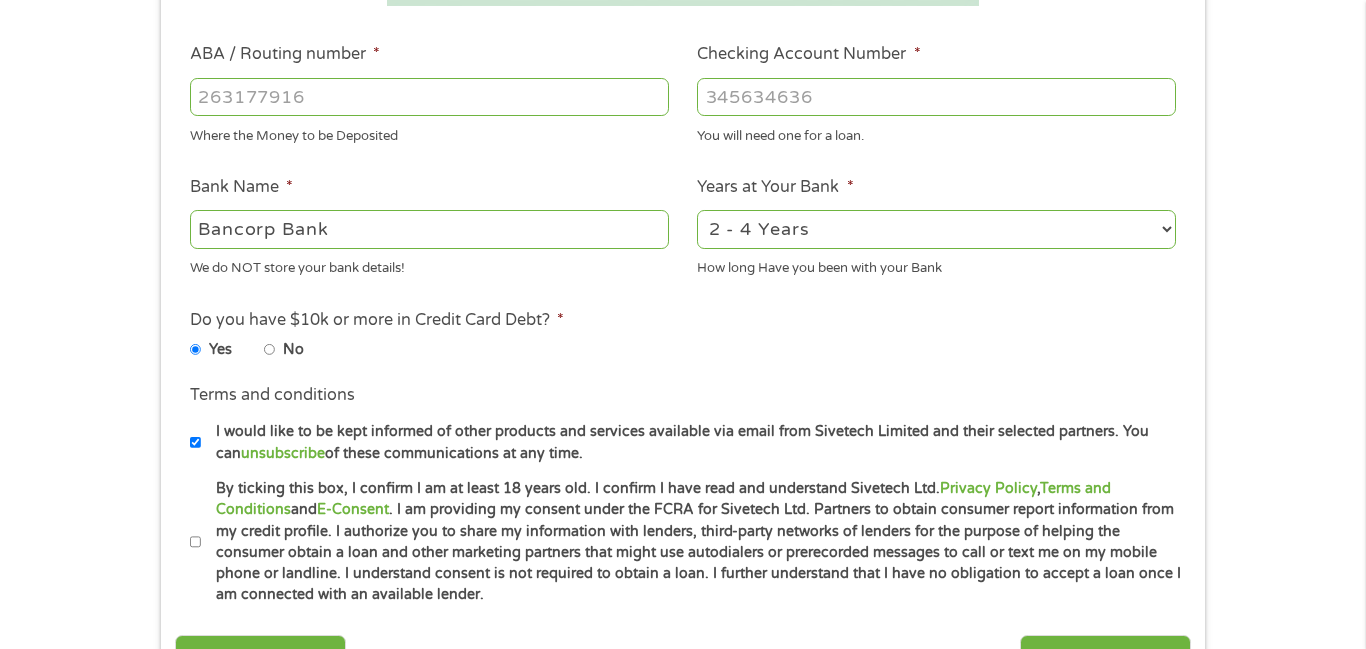 click on "No" at bounding box center [270, 350] 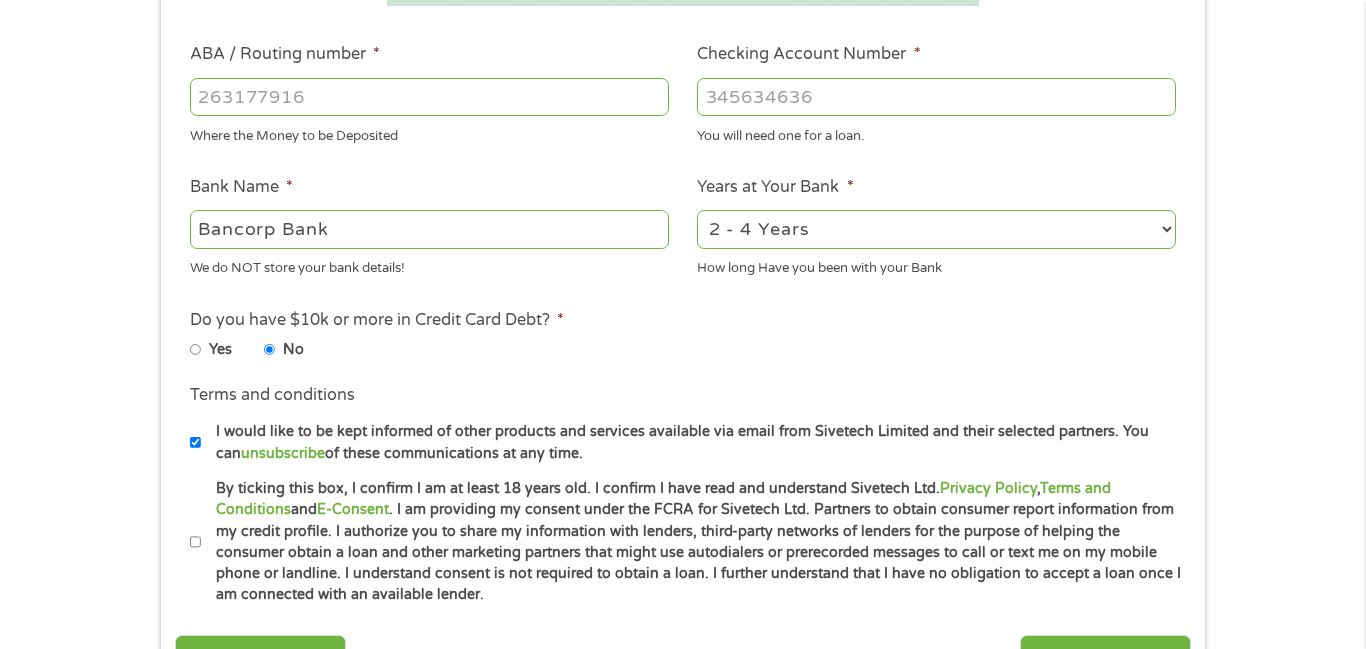 click on "1         Start   2         Your Home   3         About You   4         Employment   5         Banking   6
This field is hidden when viewing the form gclid Cj0KCQjwtMHEBhC-ARIsABua5iT7o2VDDiV3A4Jwl9w-3qM7xytRPF3gTDgzUpPERBR9nP_FEH44sMcaAnmOEALw_wcB This field is hidden when viewing the form Referrer https://www.cashpandaloans.com/payday-loans/?medium=adwords&source=adwords&campaign=22747592389&adgroup=182161859895&creative=761648948300&position=&keyword=payday%20loans&utm_term=searchterm&matchtype=term&device=c&network=g&gad_source=1&gad_campaignid=22747592389&gbraid=0AAAAABxw2Ih9utoAy9bE2AOydHIWFomm6&gclid=Cj0KCQjwtMHEBhC-ARIsABua5iT7o2VDDiV3A4Jwl9w-3qM7xytRPF3gTDgzUpPERBR9nP_FEH44sMcaAnmOEALw_wcB This field is hidden when viewing the form Source adwords This field is hidden when viewing the form Campaign 22747592389 This field is hidden when viewing the form Medium adwords This field is hidden when viewing the form adgroup c g" at bounding box center [683, 102] 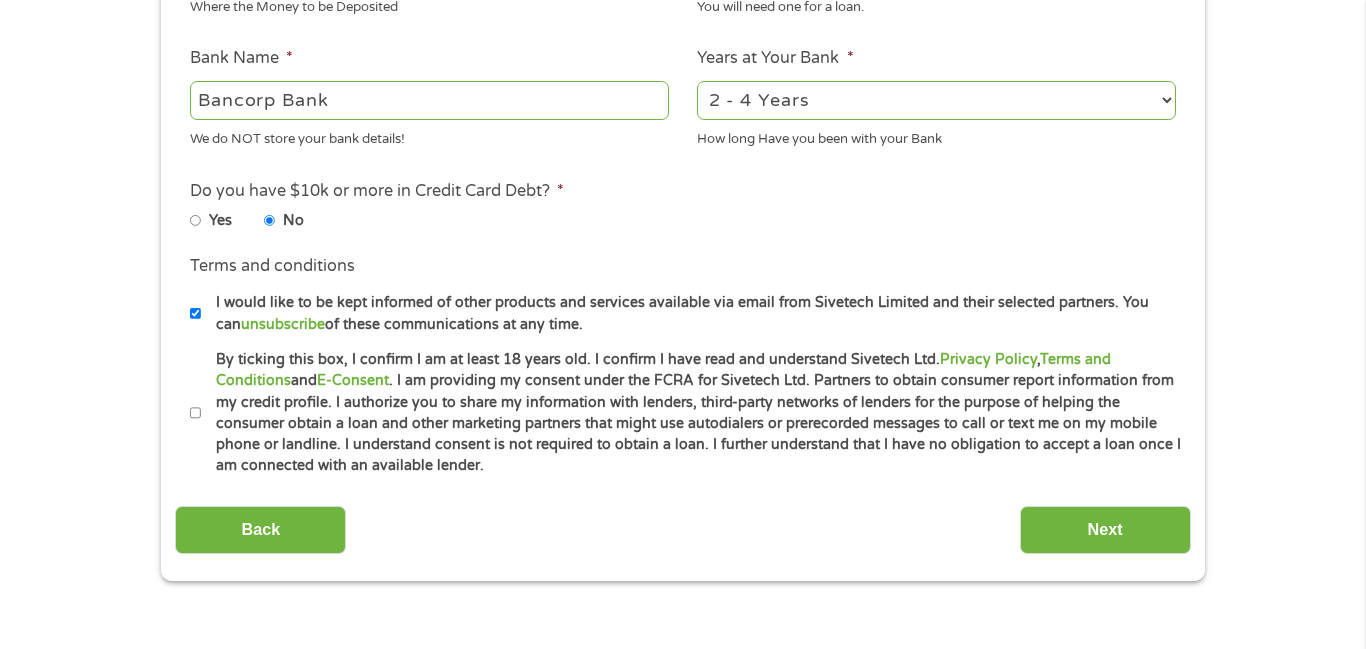 scroll, scrollTop: 800, scrollLeft: 0, axis: vertical 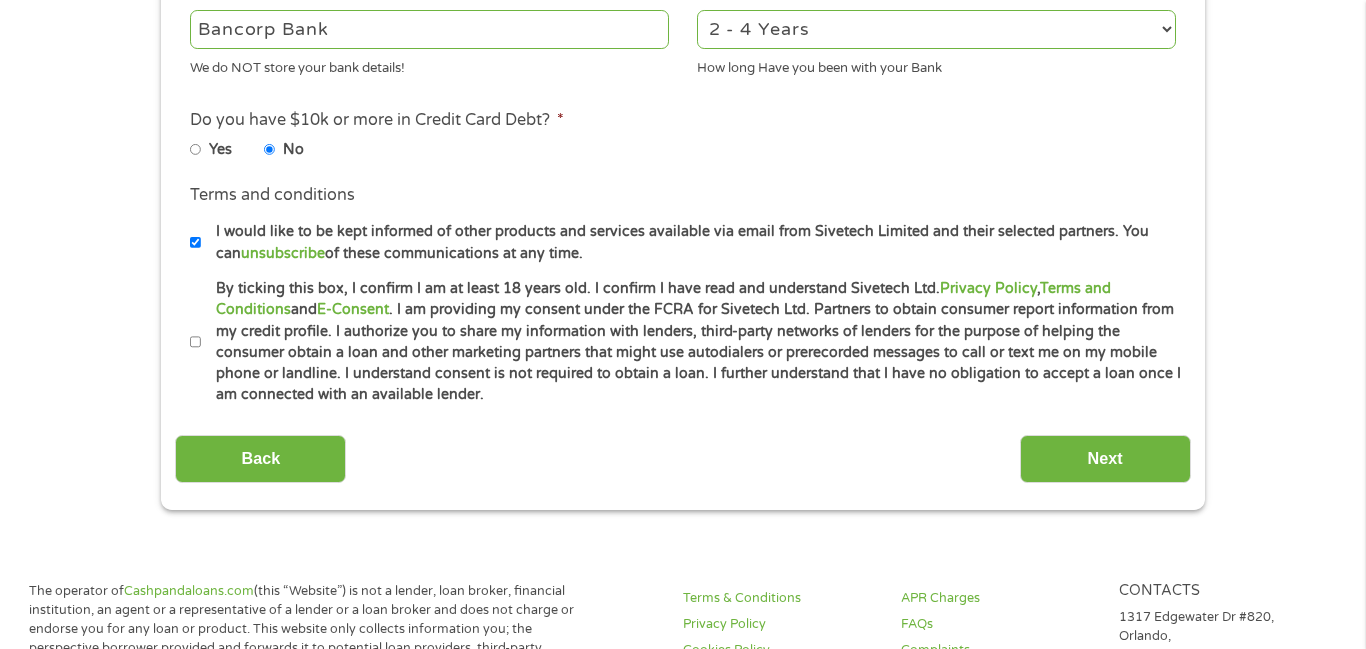 click on "By ticking this box, I confirm I am at least 18 years old. I confirm I have read and understand Sivetech Ltd.  Privacy Policy ,  Terms and Conditions  and  E-Consent . I am providing my consent under the FCRA for Sivetech Ltd. Partners to obtain consumer report information from my credit profile. I authorize you to share my information with lenders, third-party networks of lenders for the purpose of helping the consumer obtain a loan and other marketing partners that might use autodialers or prerecorded messages to call or text me on my mobile phone or landline. I understand consent is not required to obtain a loan. I further understand that I have no obligation to accept a loan once I am connected with an available lender." at bounding box center (196, 342) 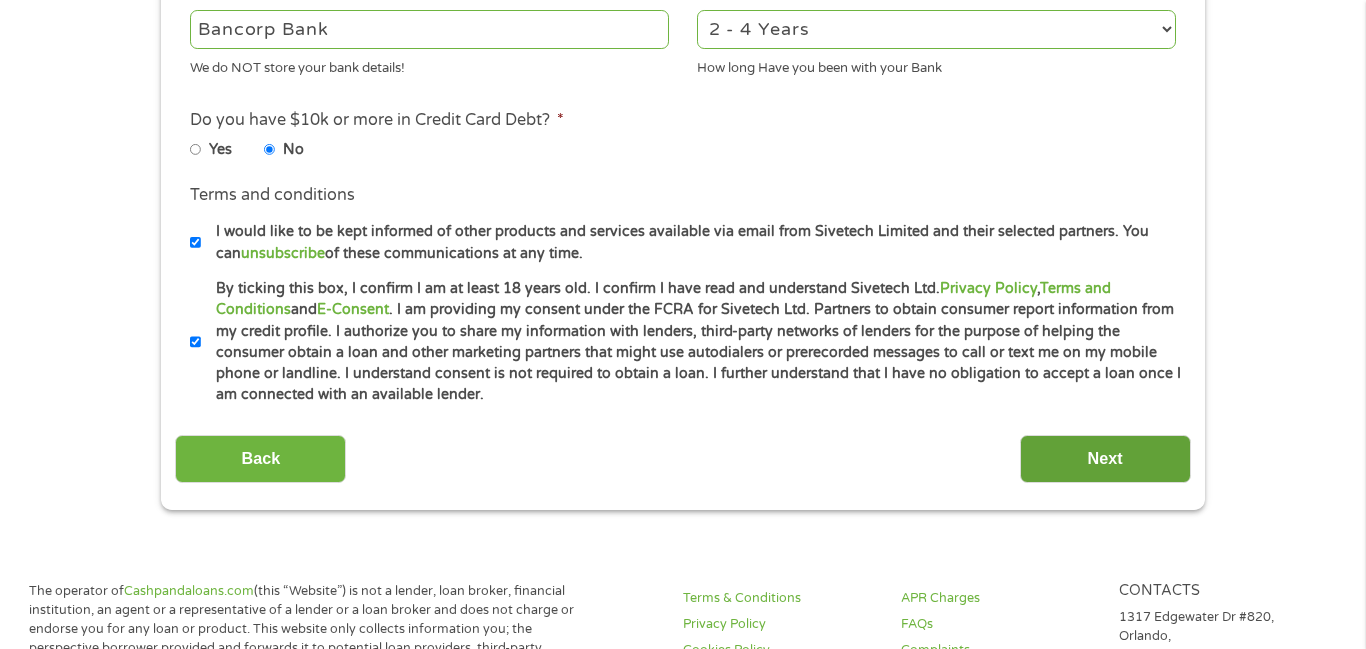 click on "Next" at bounding box center [1105, 459] 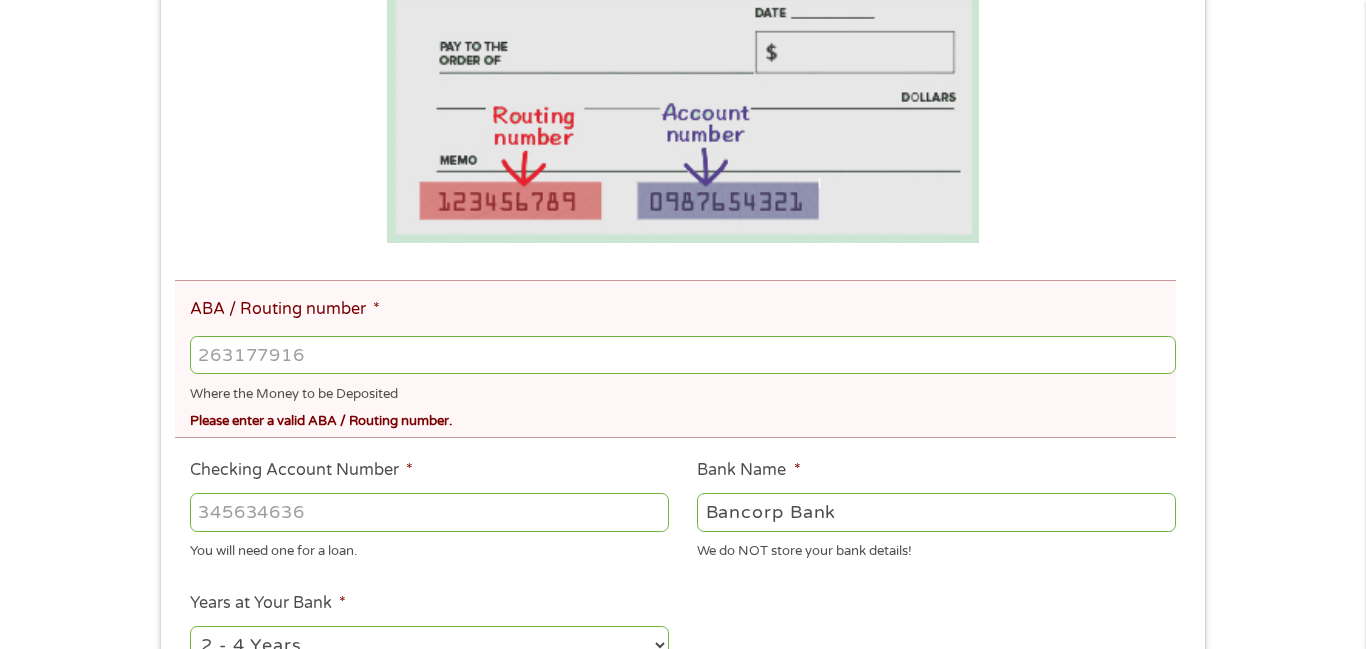 scroll, scrollTop: 440, scrollLeft: 0, axis: vertical 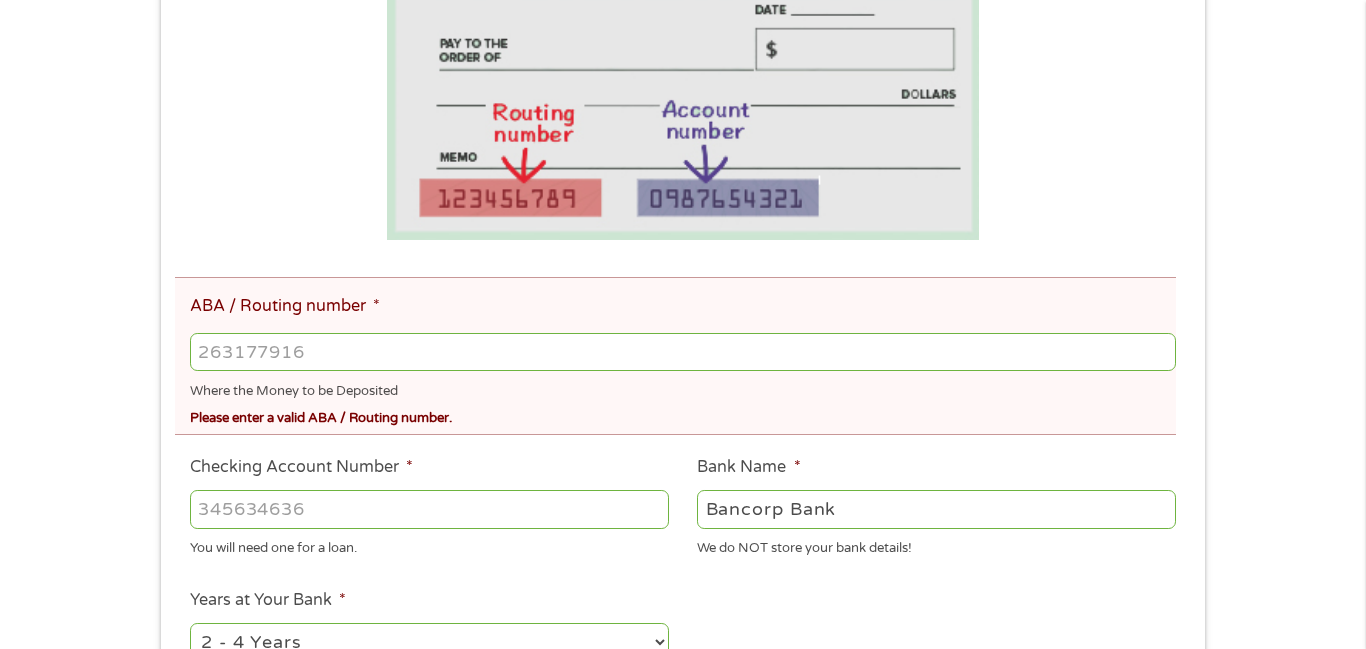 click on "[ACCOUNT_NUMBER]" at bounding box center [683, 352] 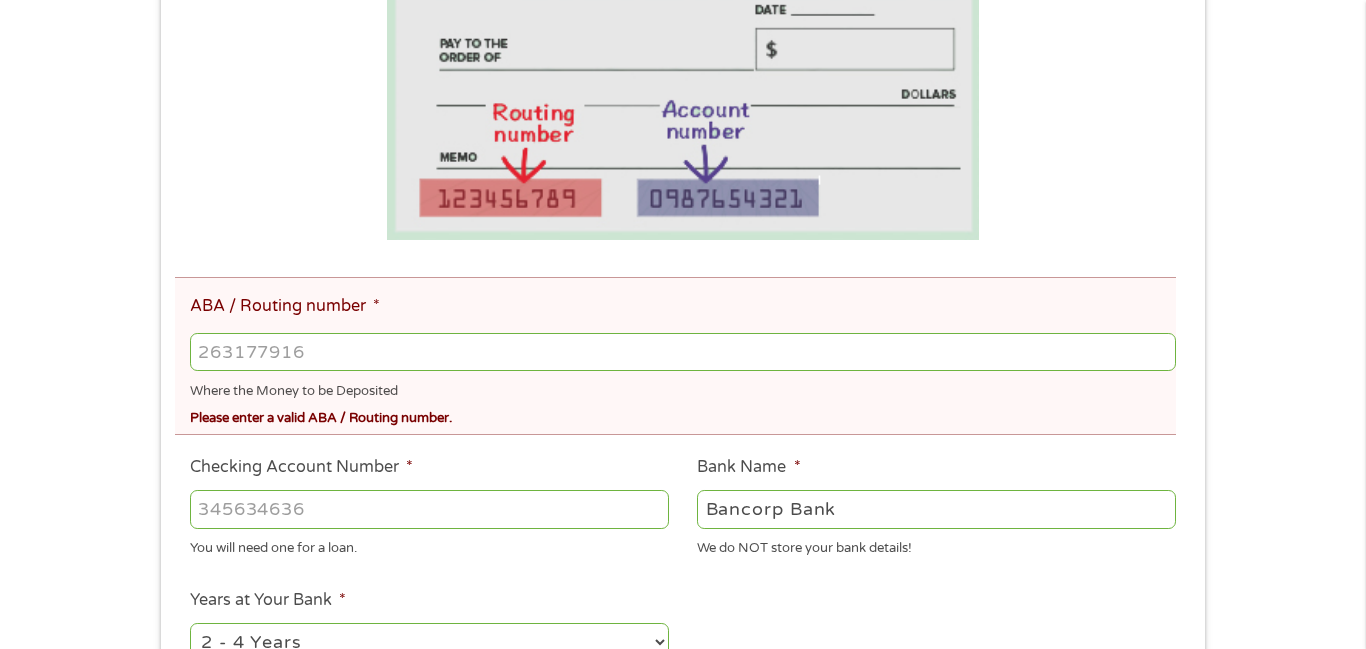 type on "031101279" 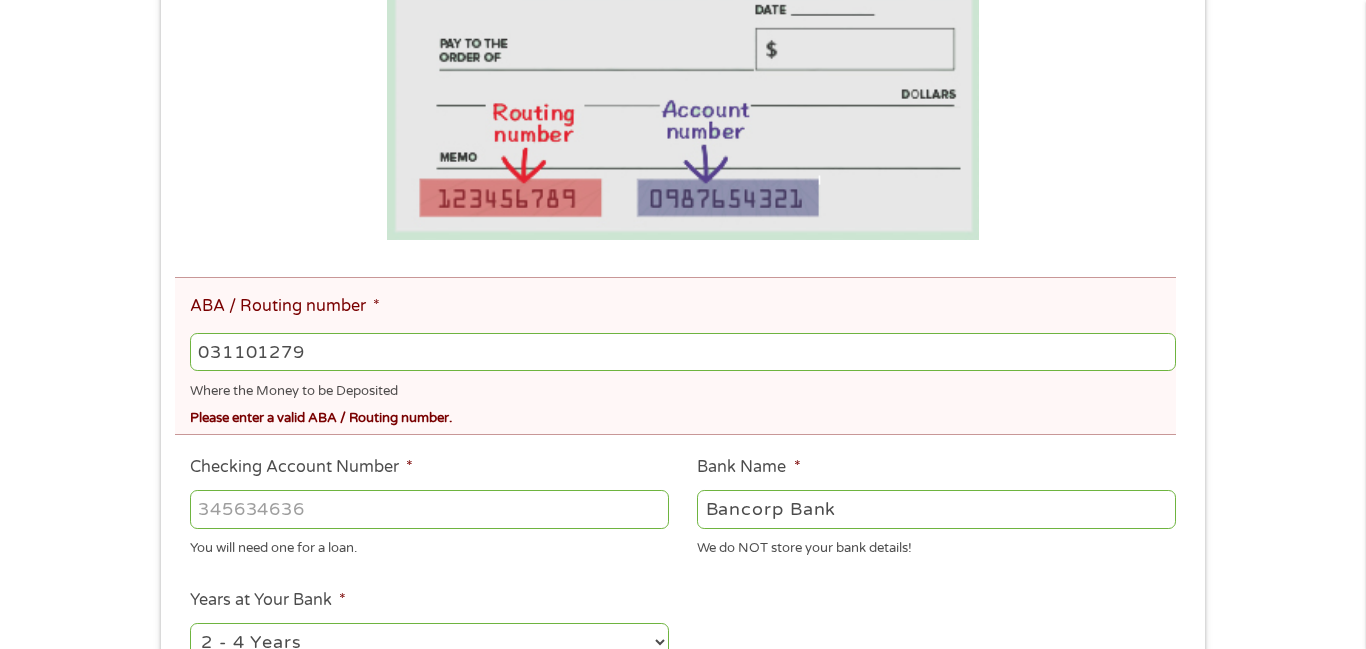 type on "THE BANCORP BANK" 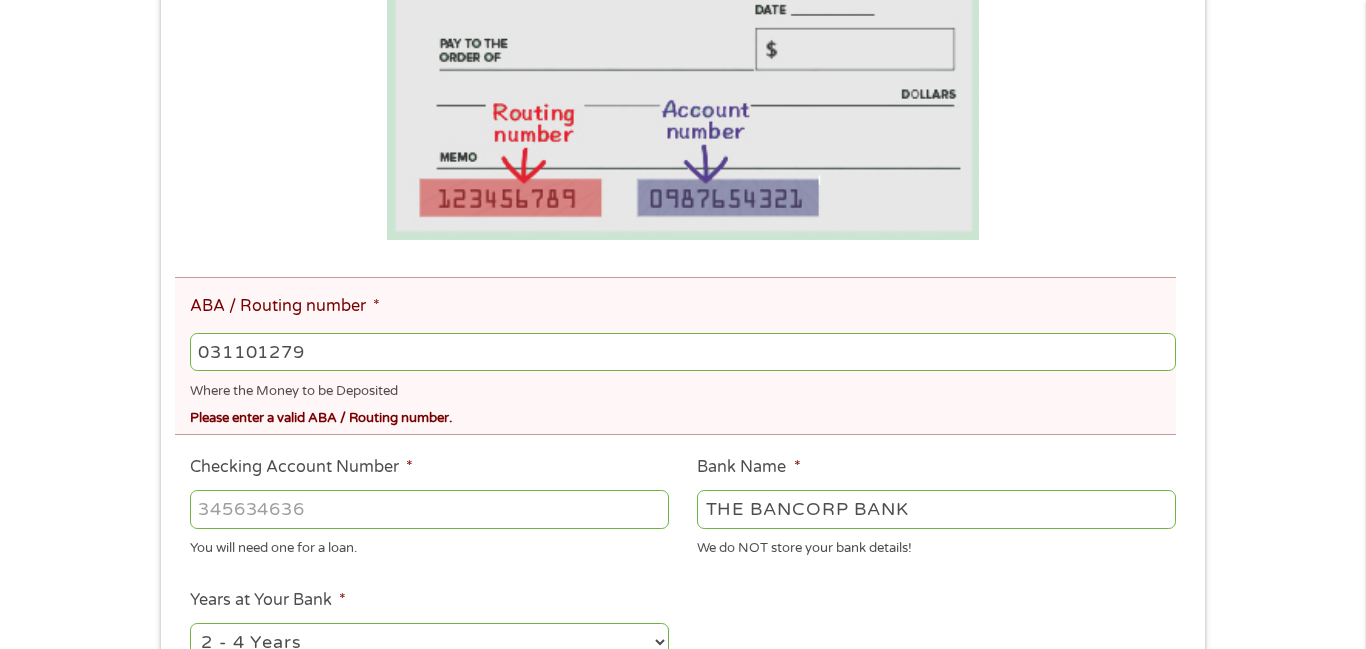 type on "031101279" 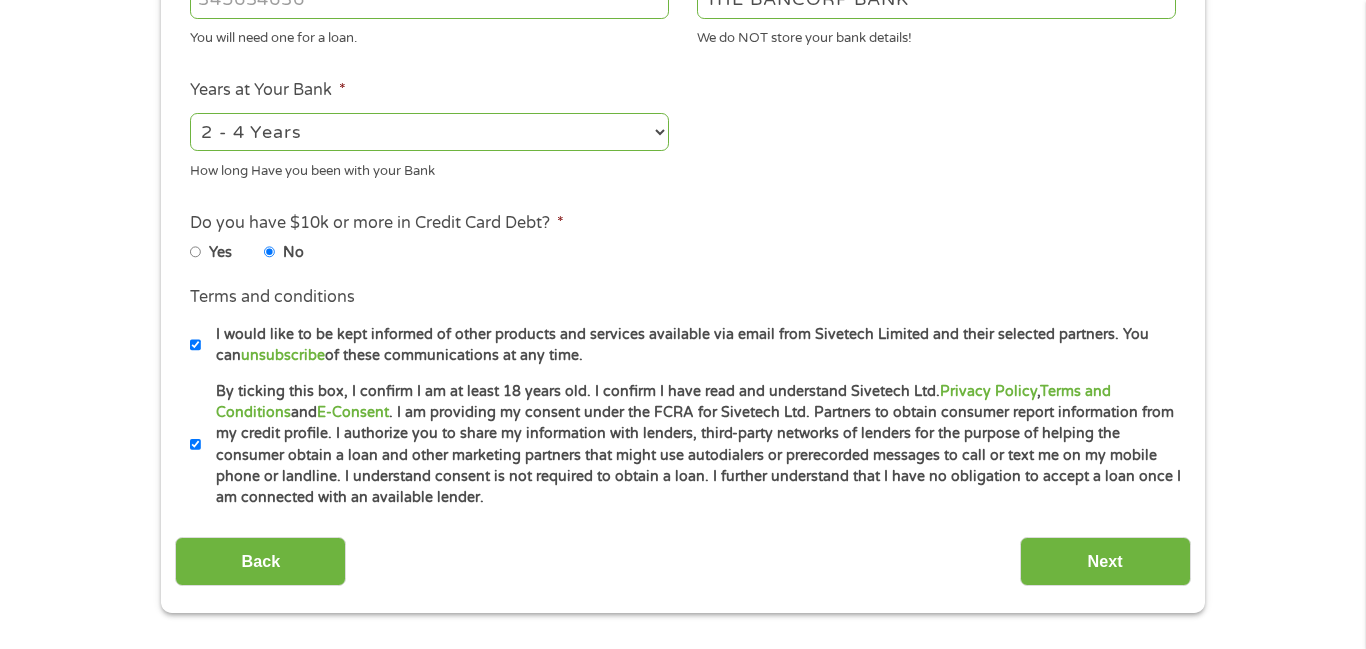 scroll, scrollTop: 960, scrollLeft: 0, axis: vertical 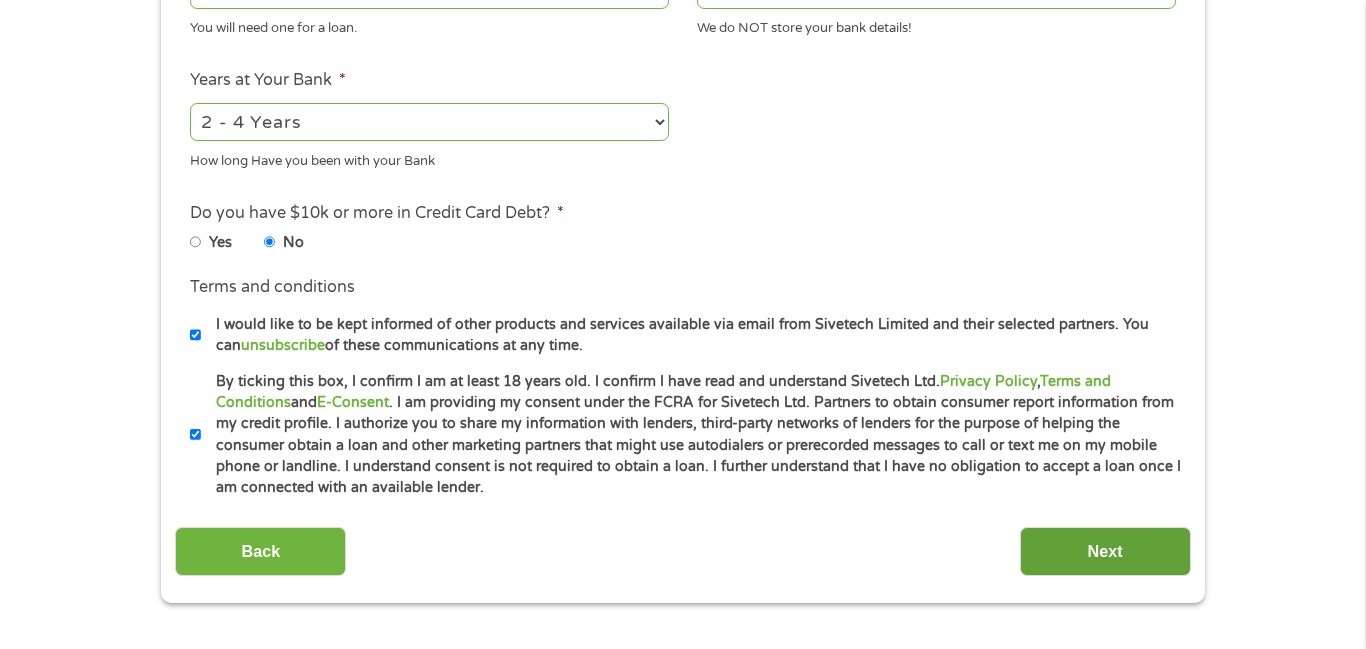 click on "Next" at bounding box center (1105, 551) 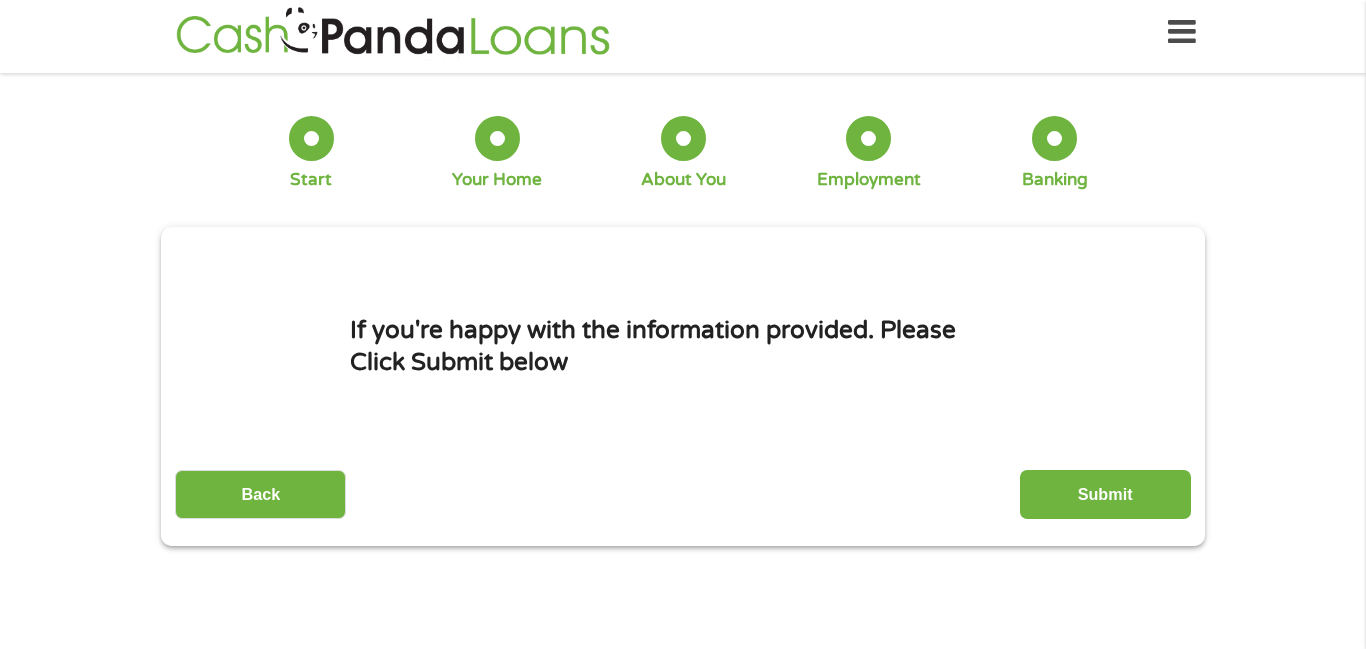 scroll, scrollTop: 0, scrollLeft: 0, axis: both 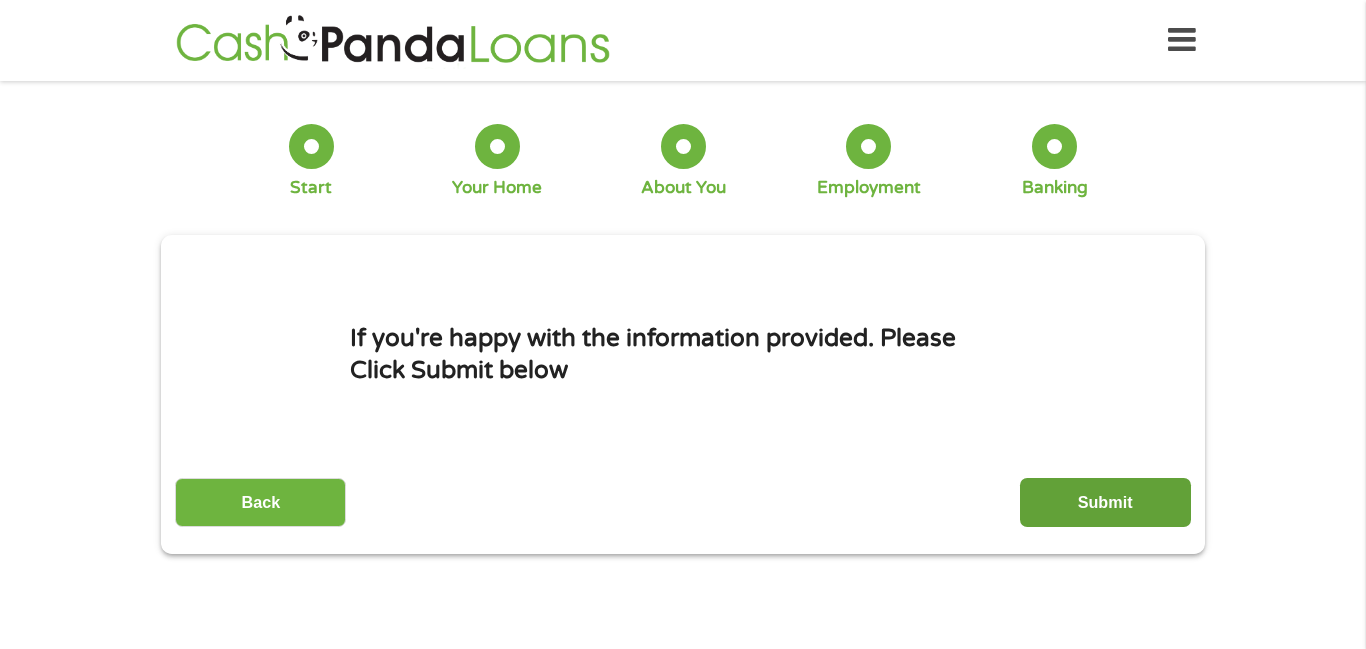 click on "Submit" at bounding box center [1105, 502] 